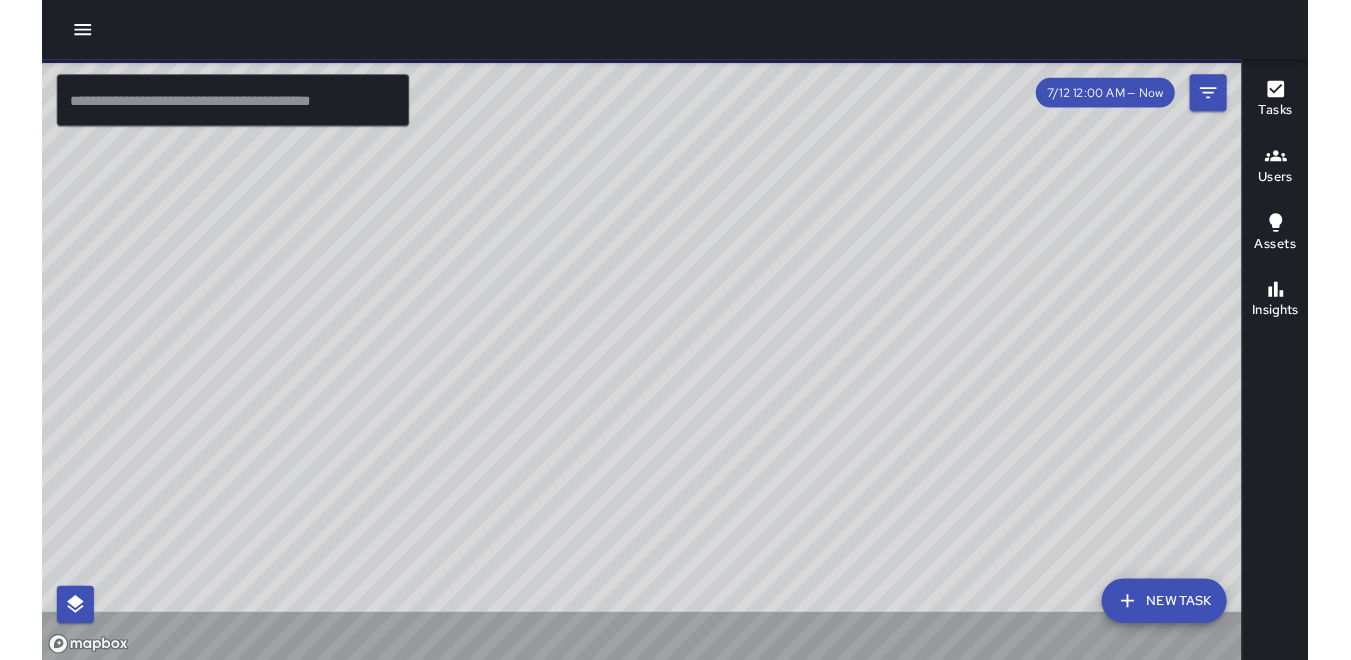 scroll, scrollTop: 0, scrollLeft: 0, axis: both 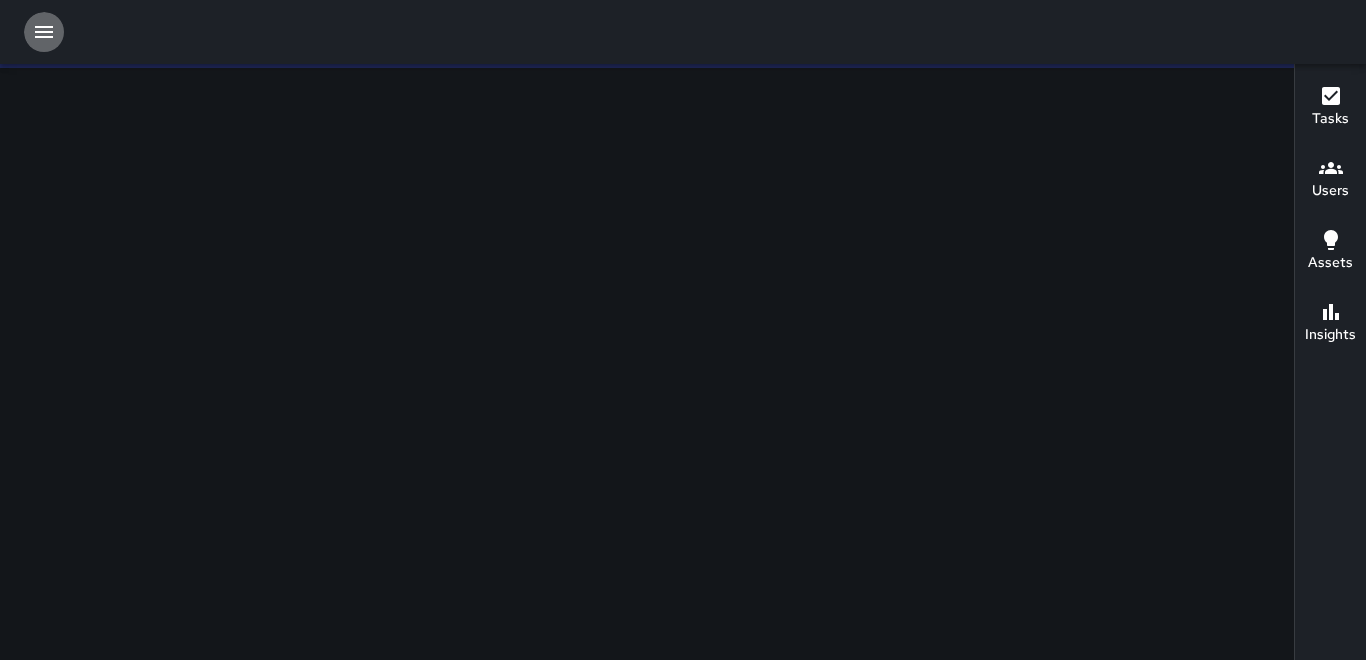 click 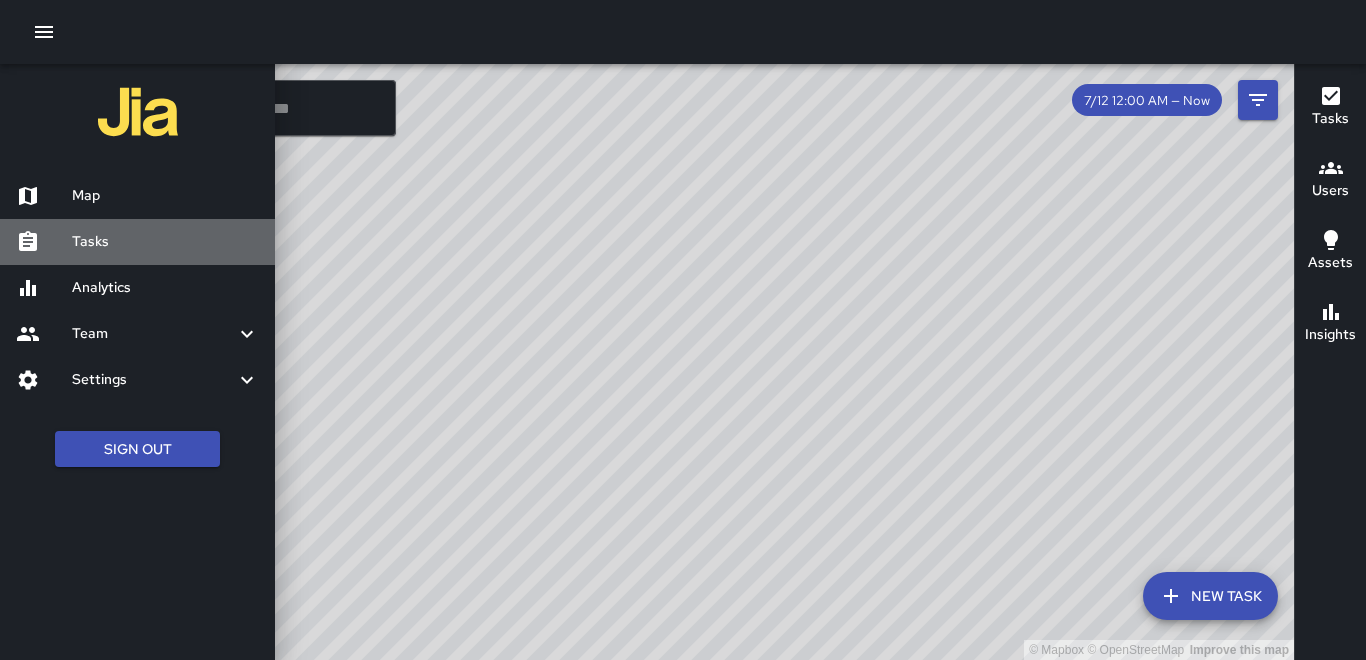 click on "Tasks" at bounding box center (165, 242) 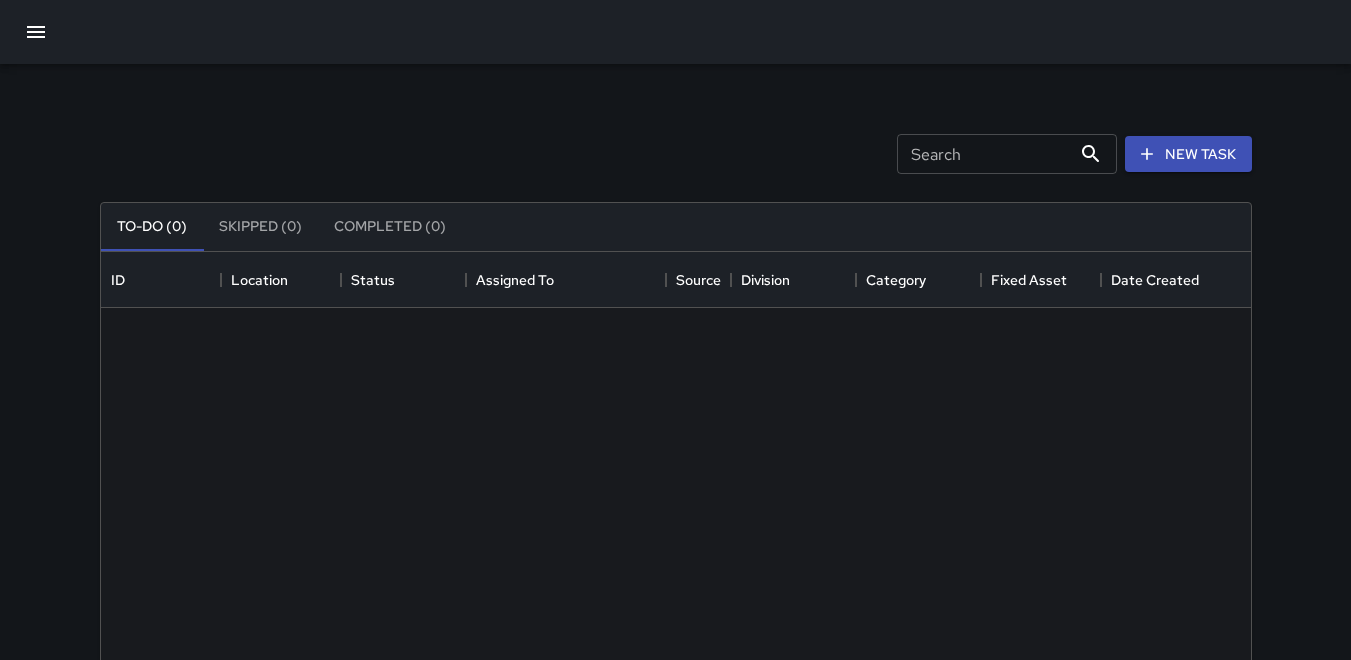 scroll, scrollTop: 16, scrollLeft: 16, axis: both 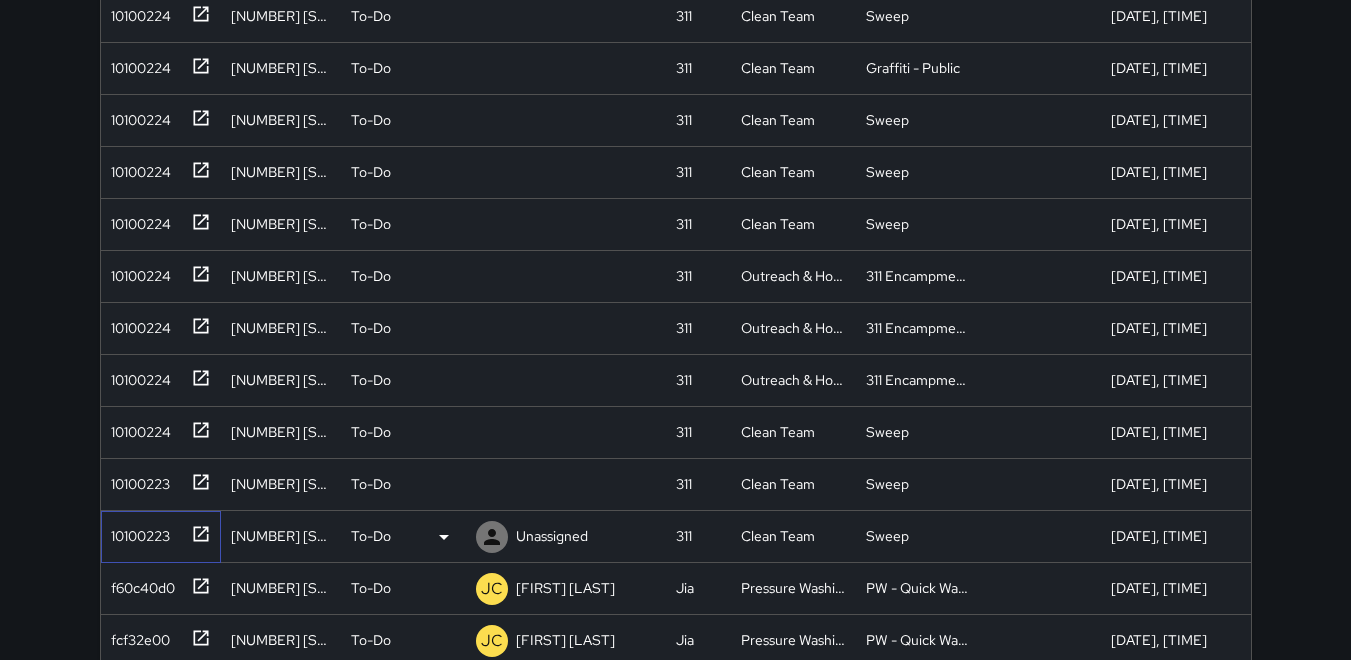 click on "10100223" at bounding box center [136, 532] 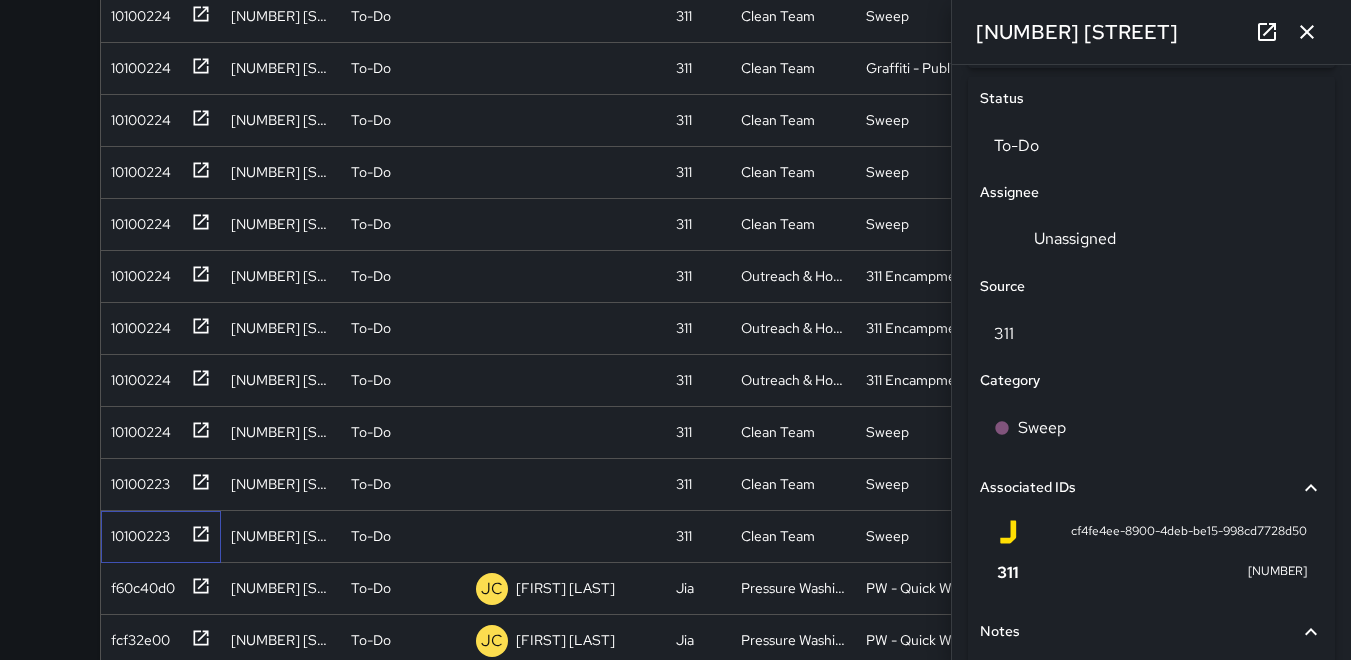 scroll, scrollTop: 898, scrollLeft: 0, axis: vertical 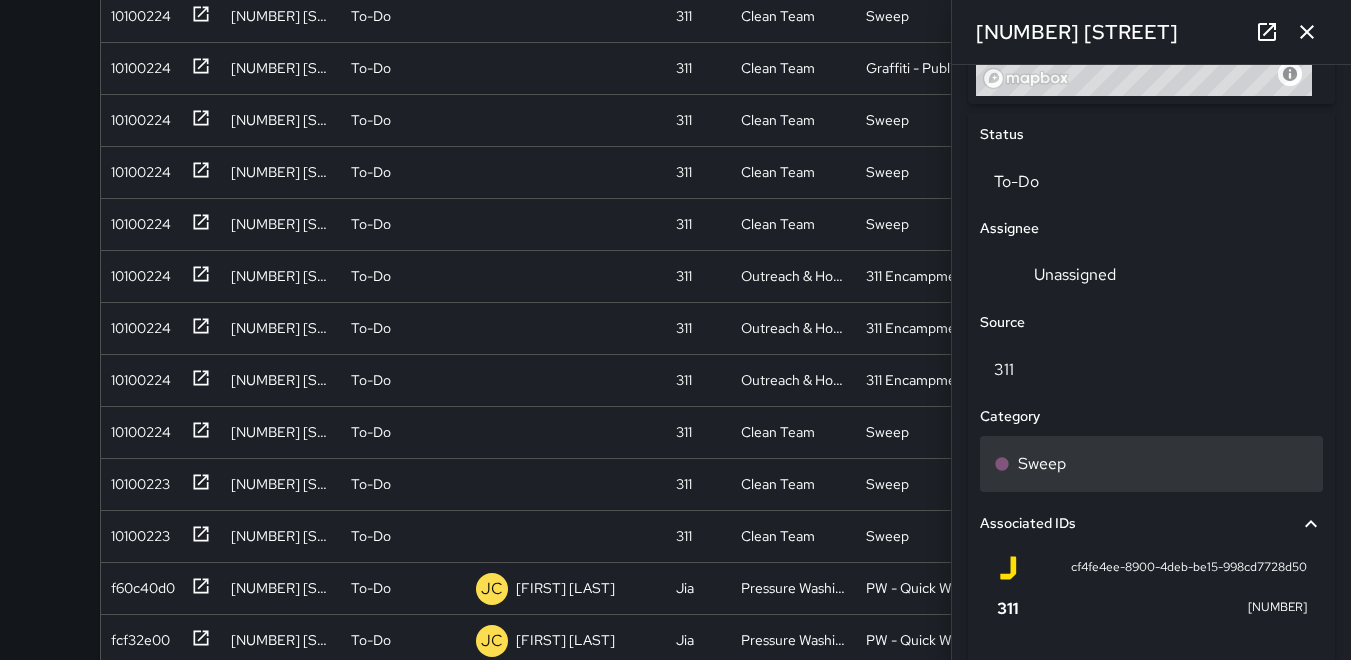 click on "Sweep" at bounding box center (1042, 464) 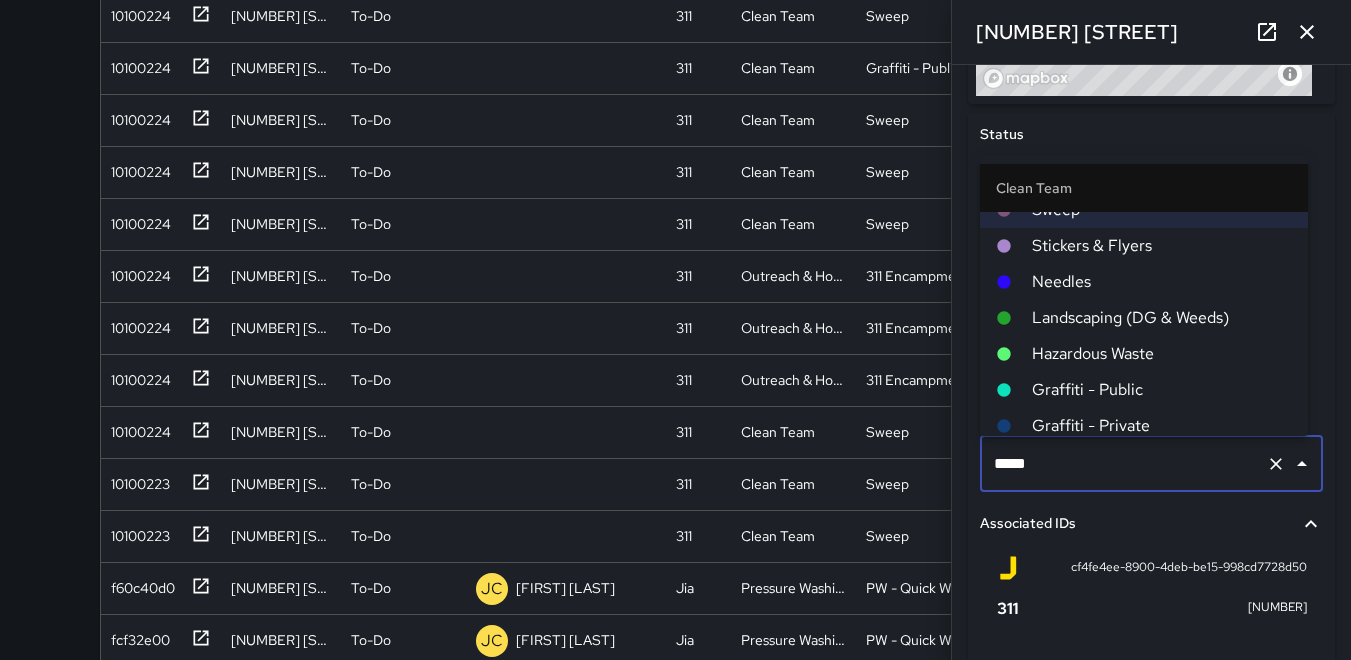scroll, scrollTop: 100, scrollLeft: 0, axis: vertical 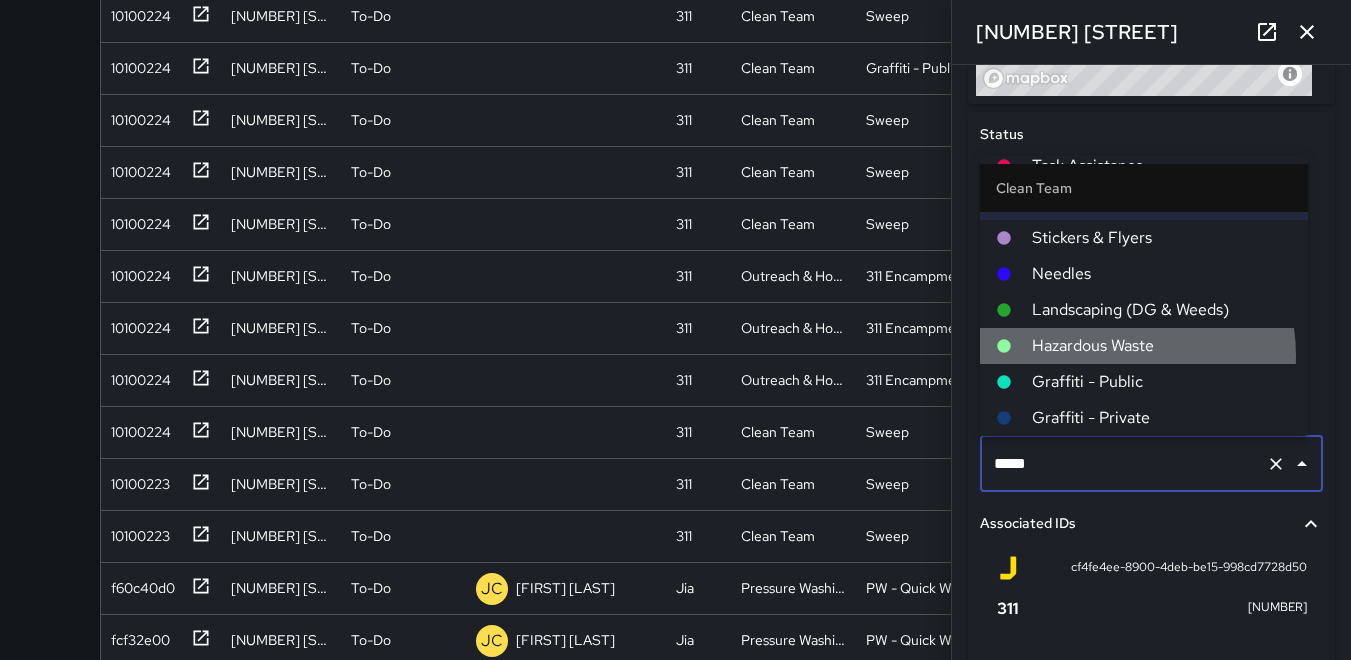 click on "Hazardous Waste" at bounding box center [1162, 346] 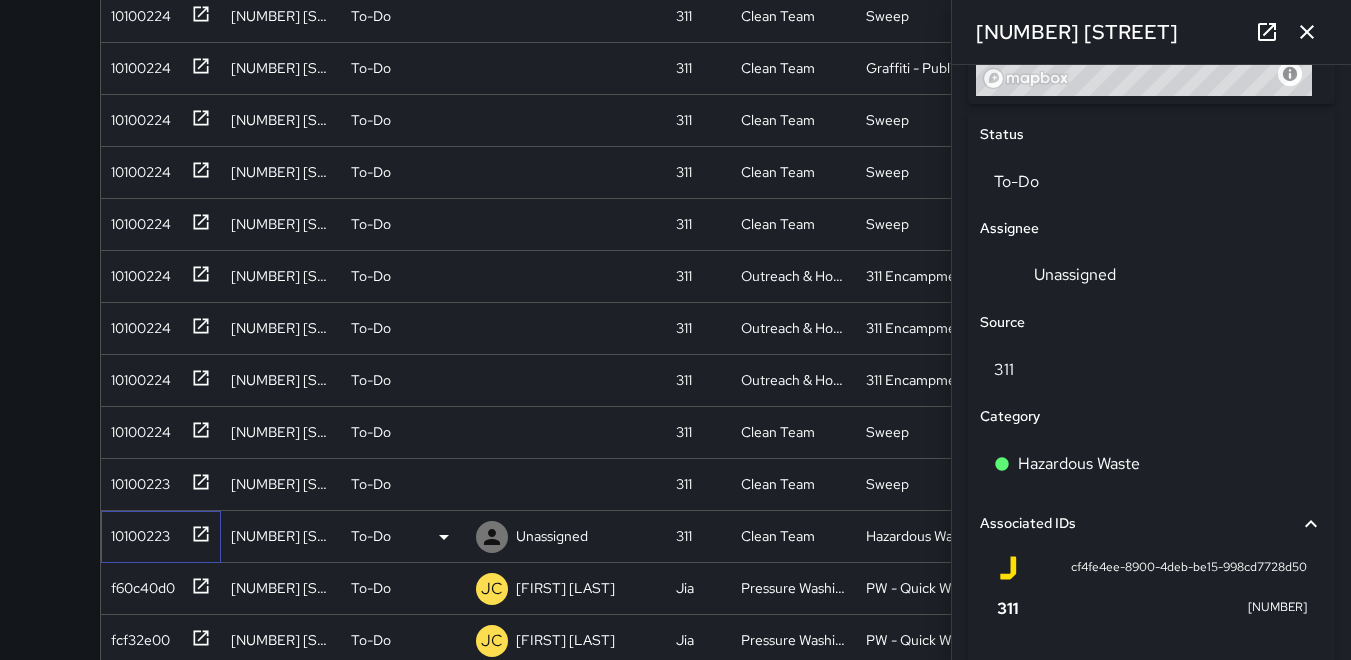 click on "10100223" at bounding box center [136, 532] 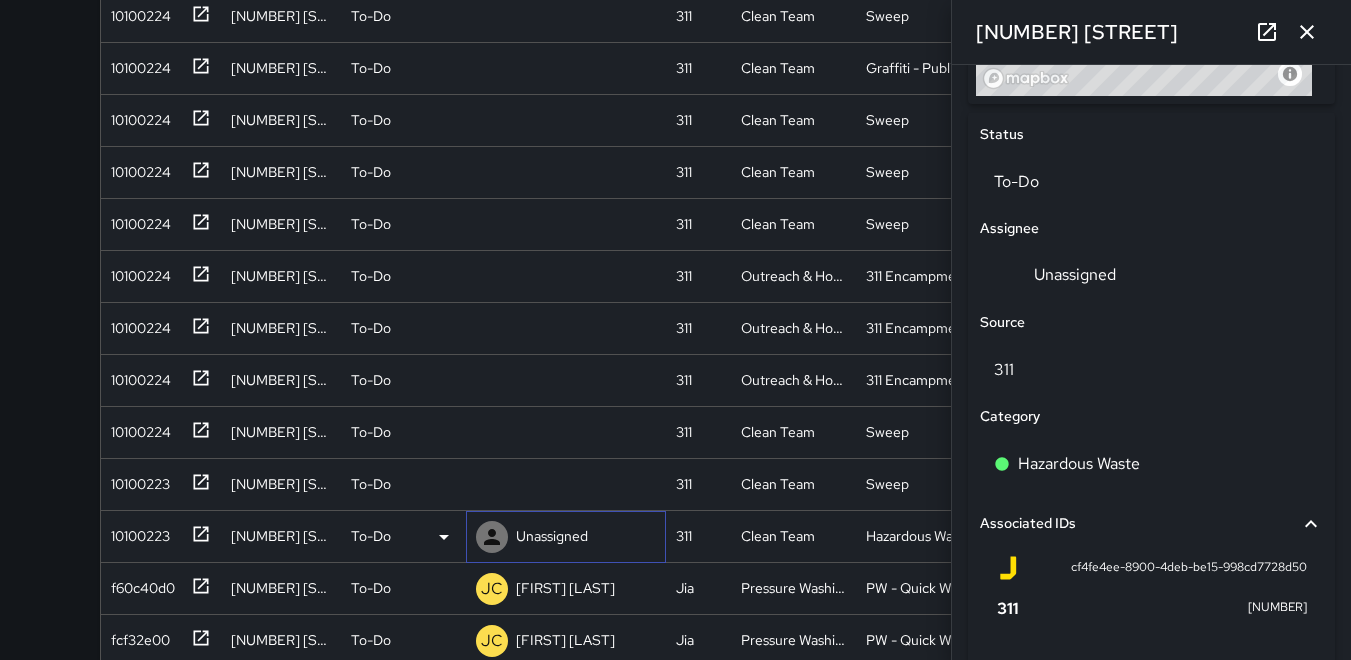 click 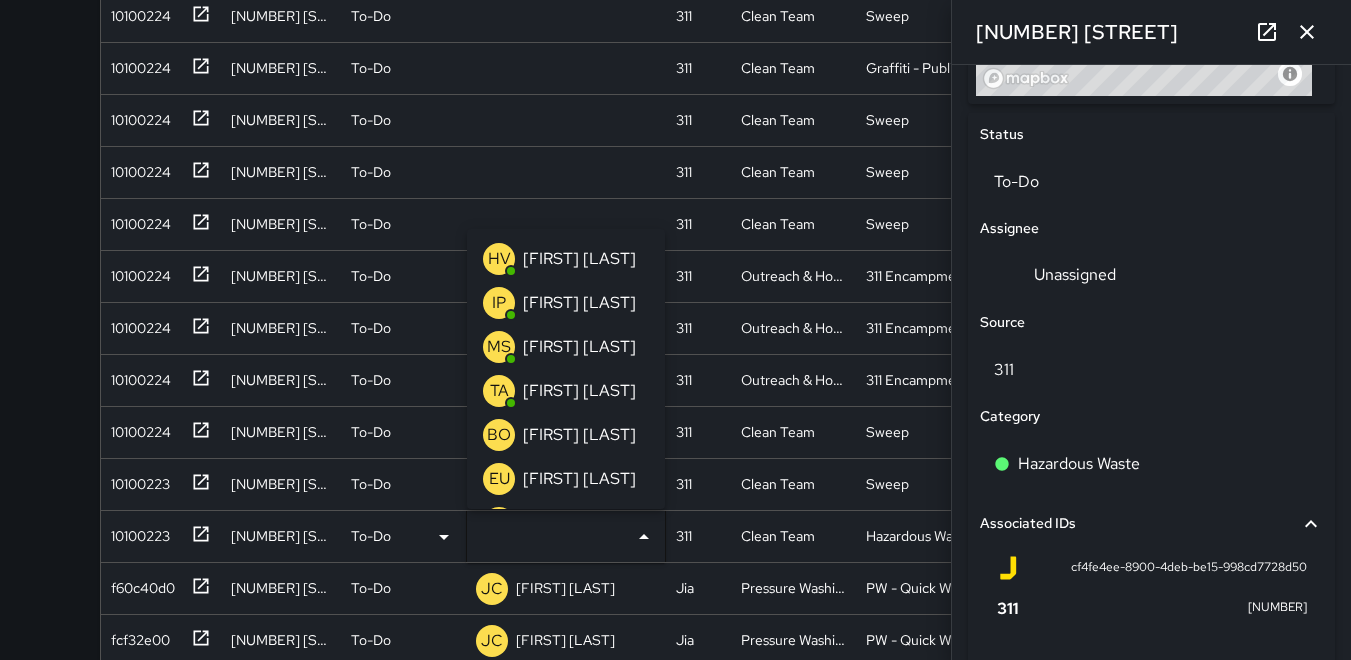 click on "MS" at bounding box center (499, 347) 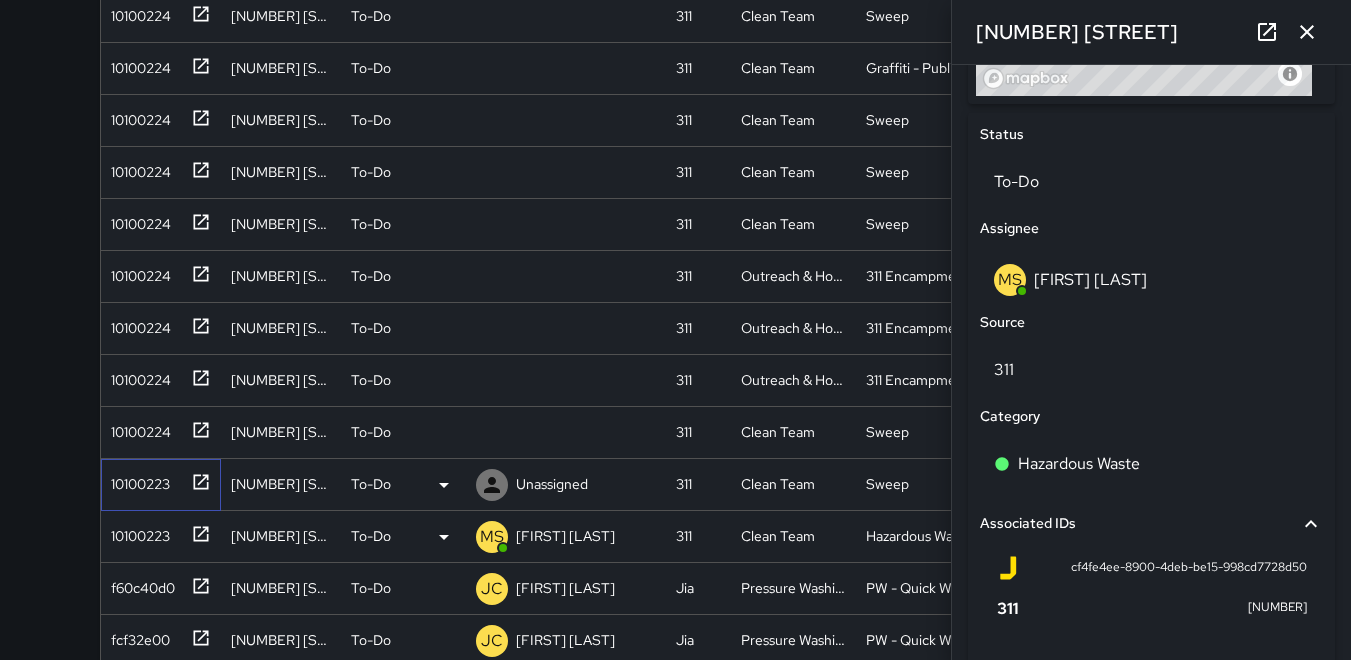click on "10100223" at bounding box center [136, 480] 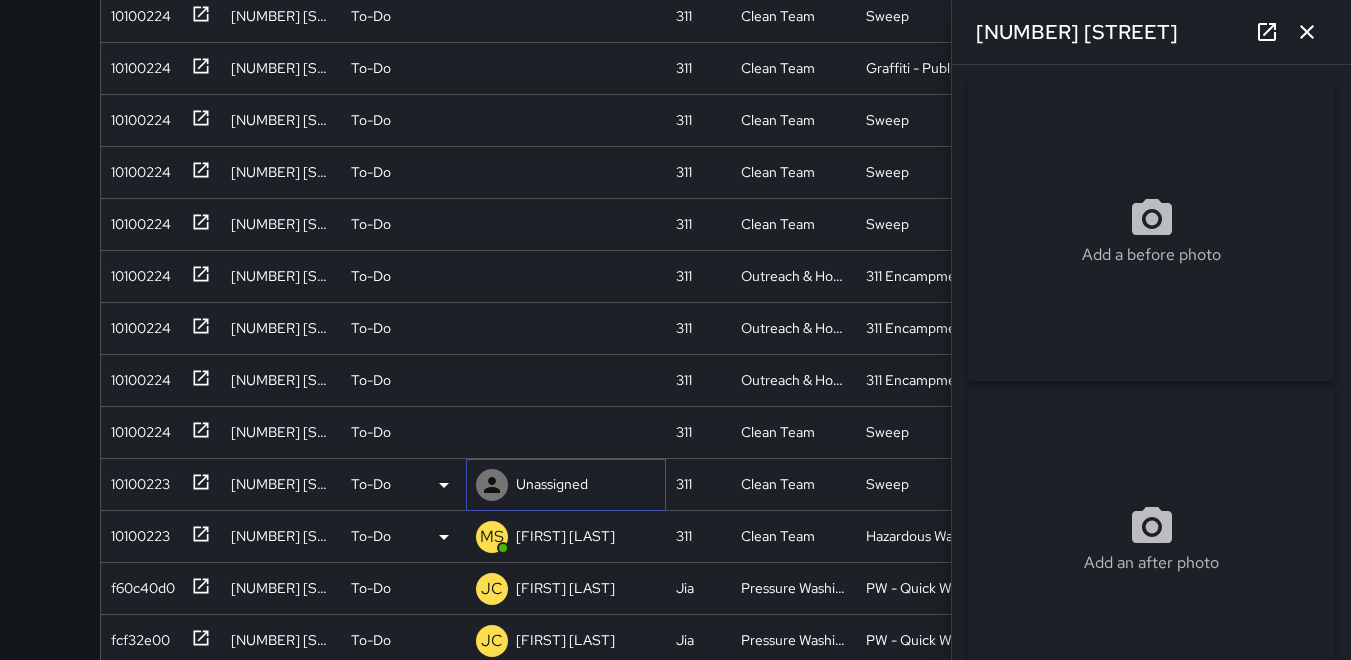 click 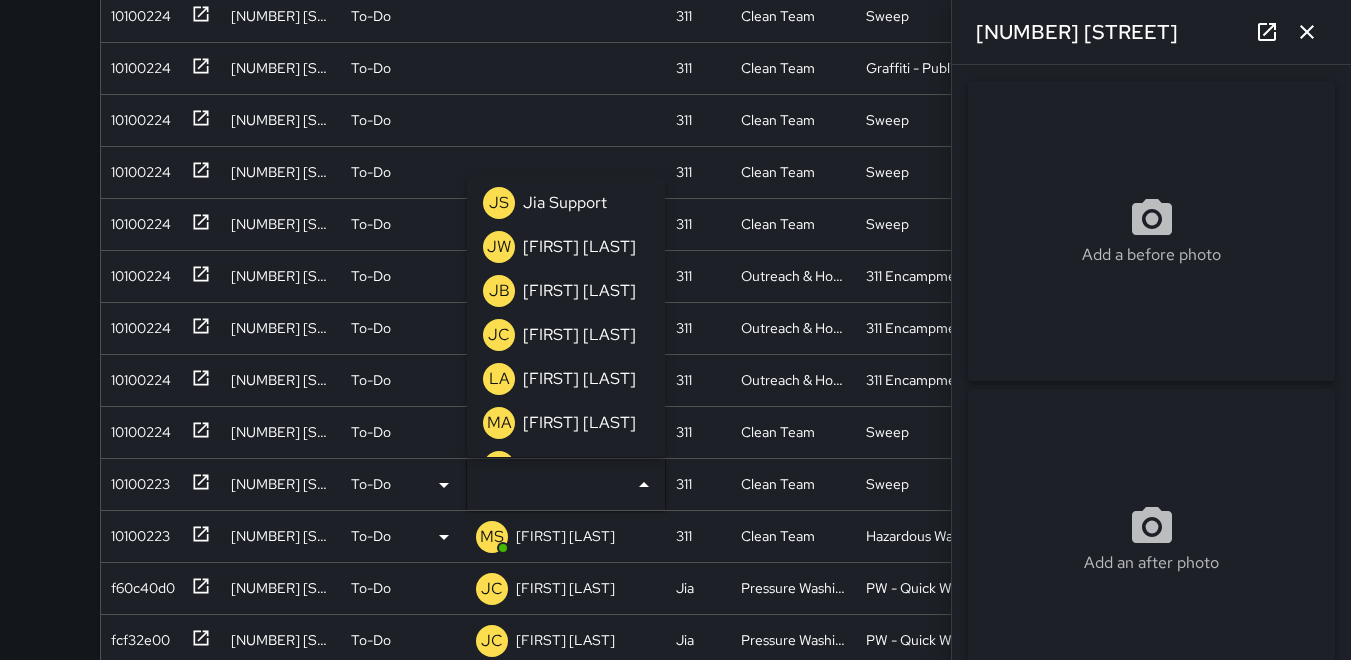 scroll, scrollTop: 500, scrollLeft: 0, axis: vertical 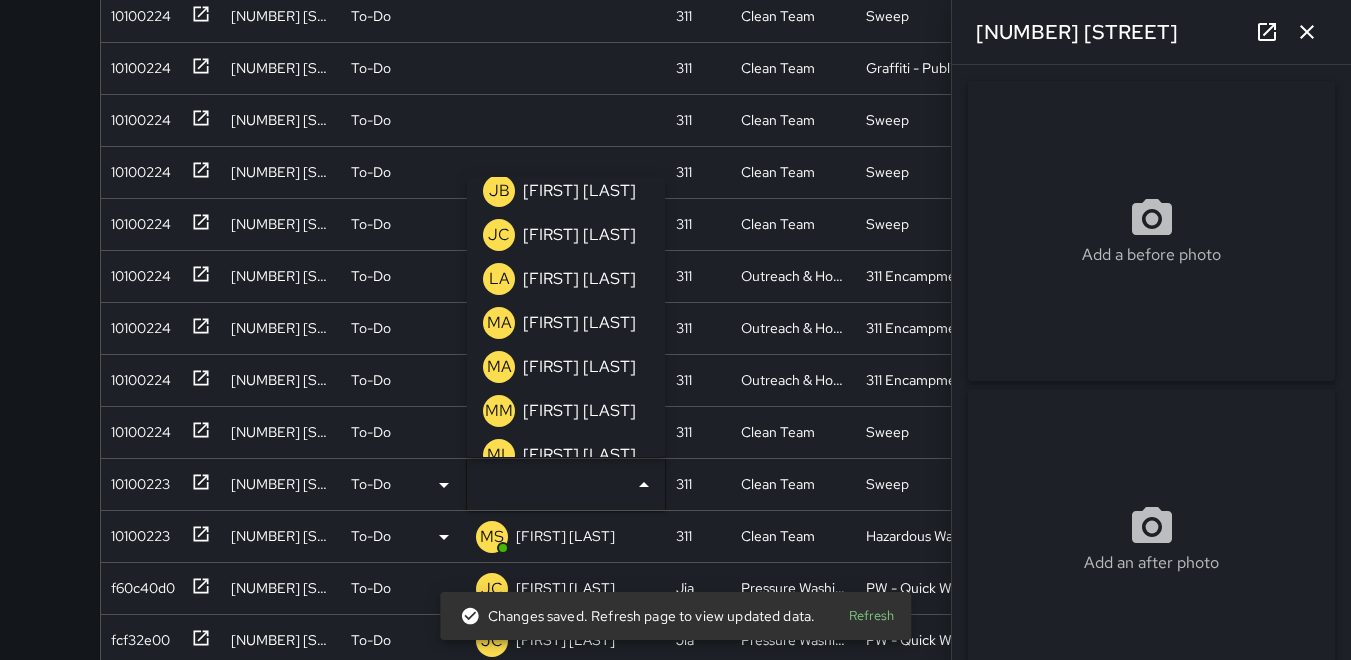 click on "MA" at bounding box center (499, 323) 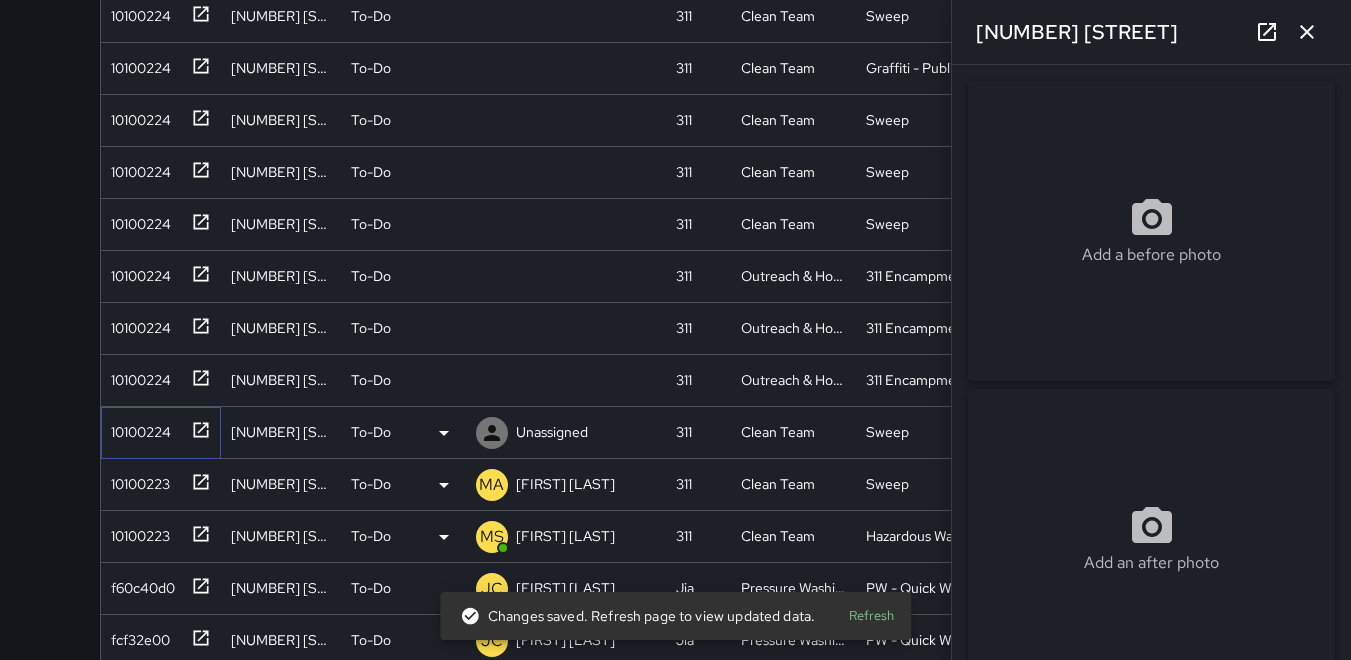 click on "10100224" at bounding box center [137, 428] 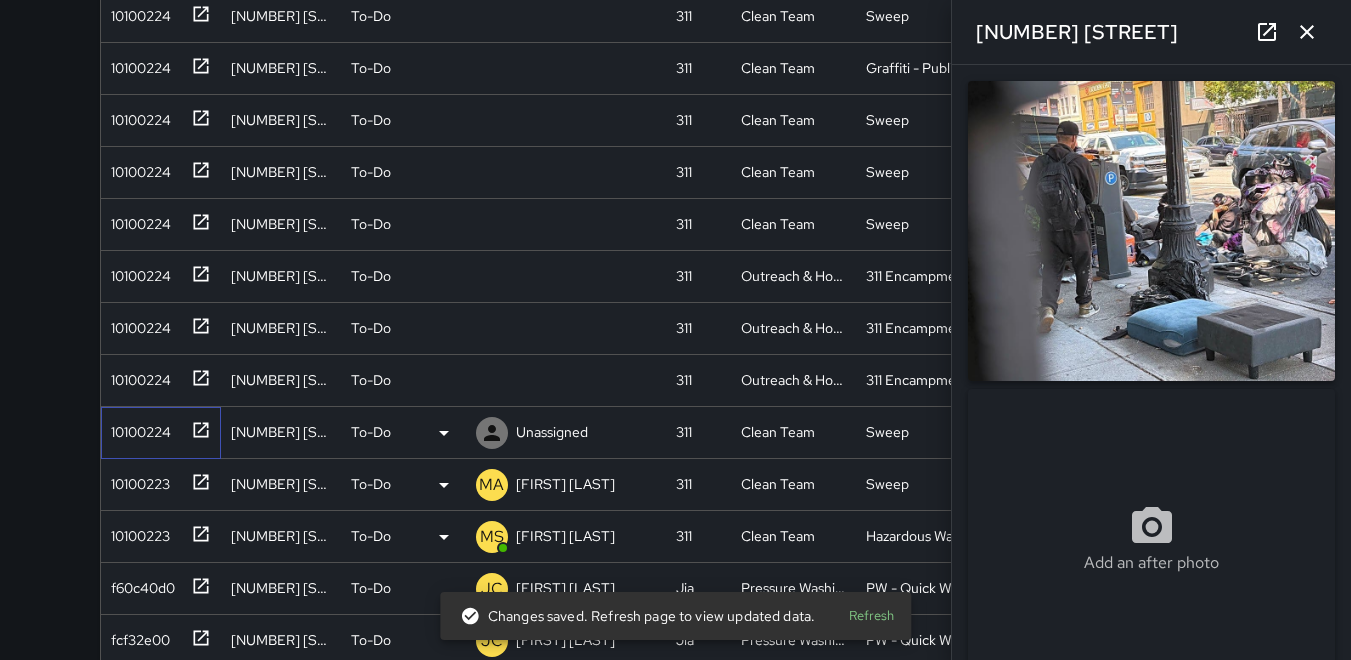 type on "**********" 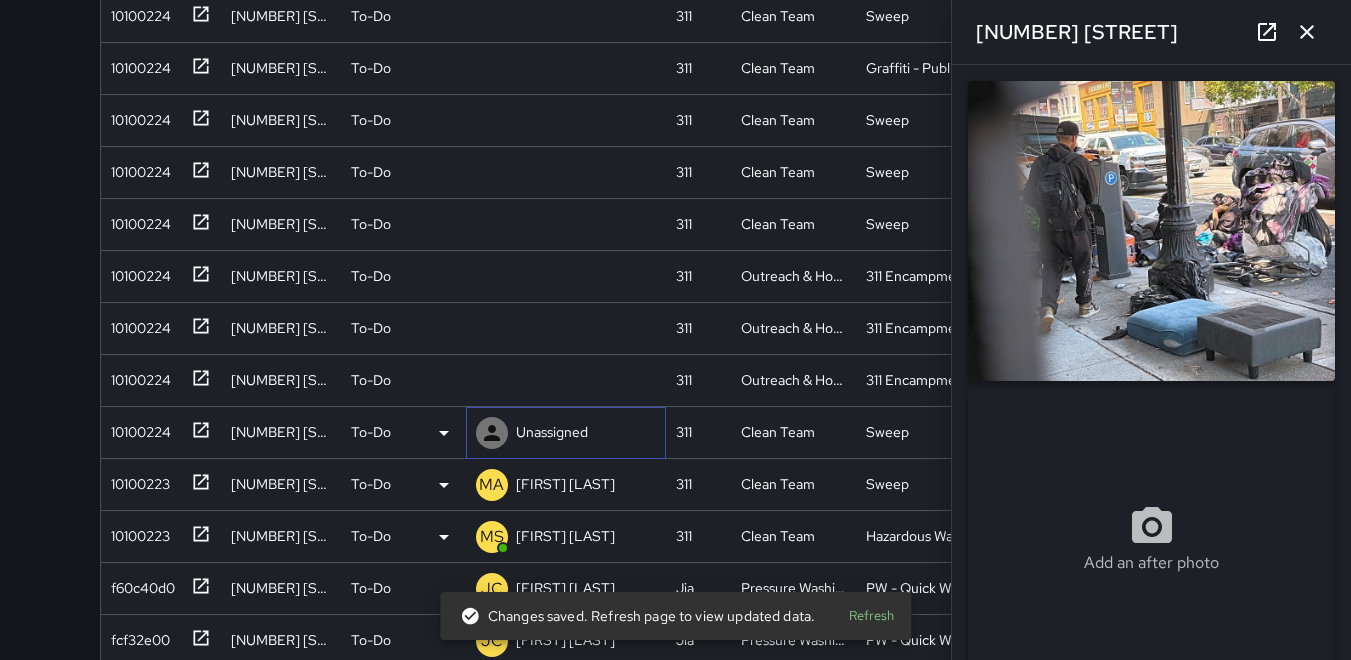click 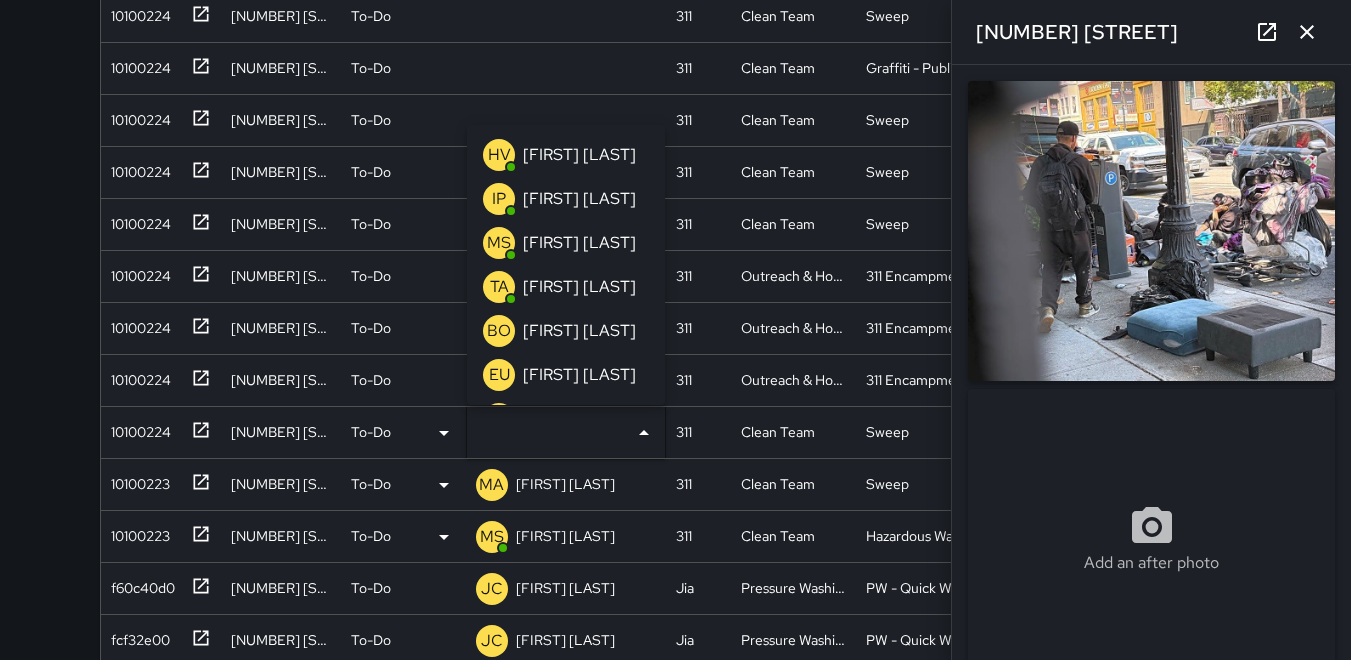 click on "HV" at bounding box center (499, 155) 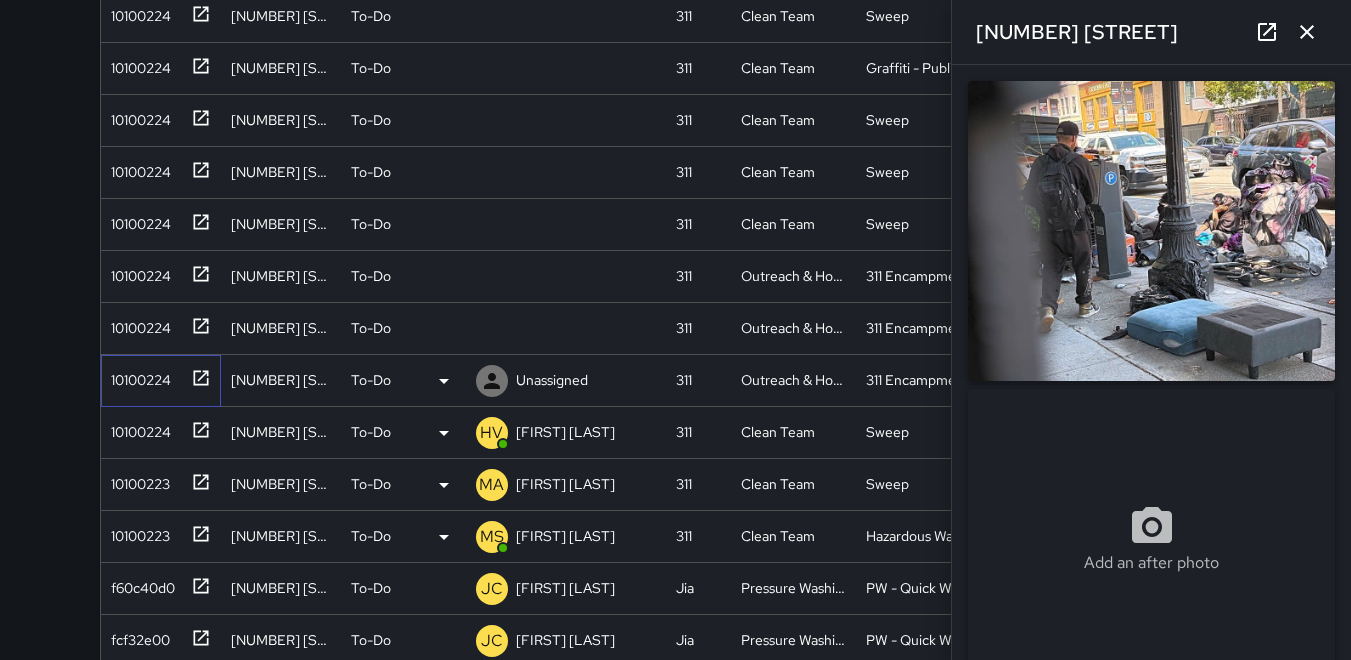 click on "10100224" at bounding box center [137, 376] 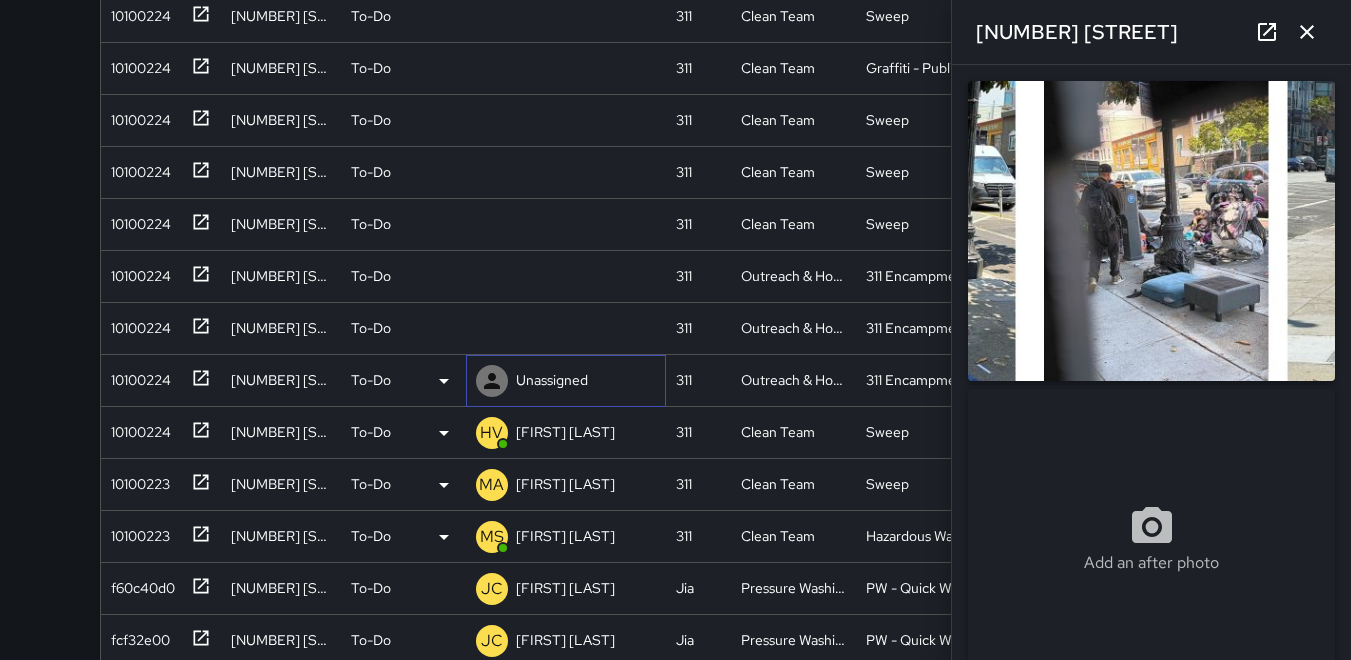 click 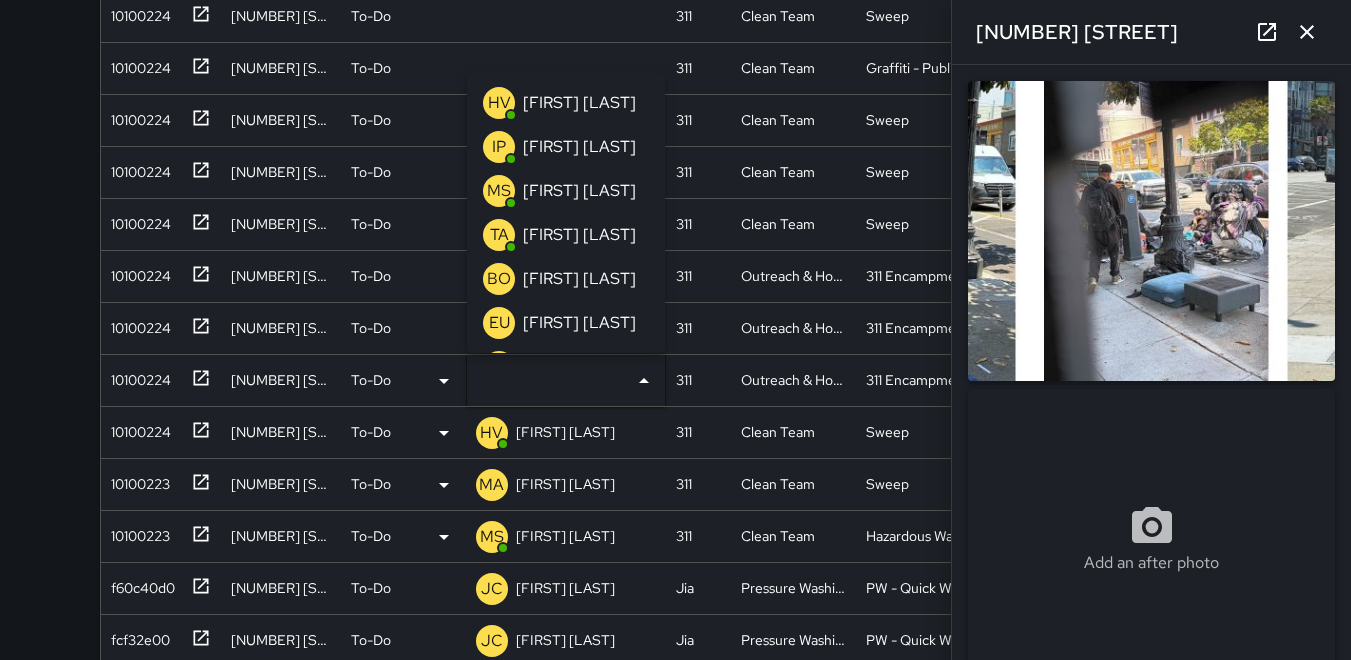 click on "HV" at bounding box center (499, 103) 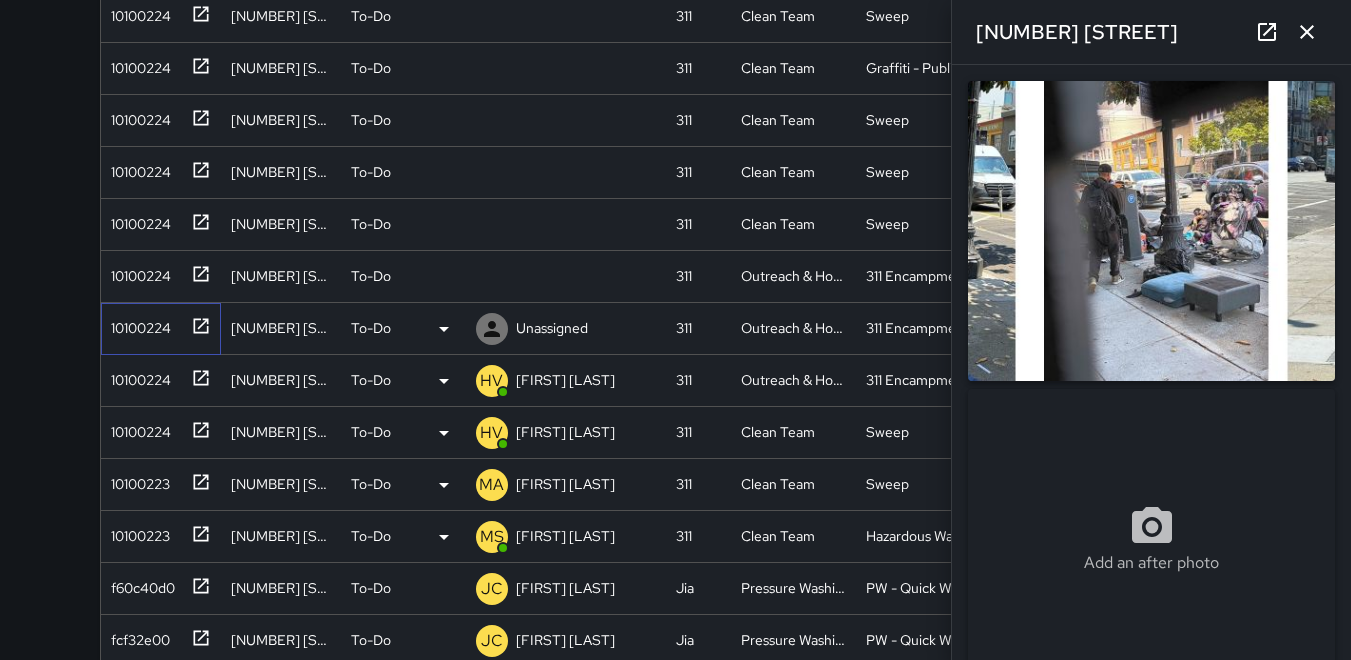 click on "10100224" at bounding box center (137, 324) 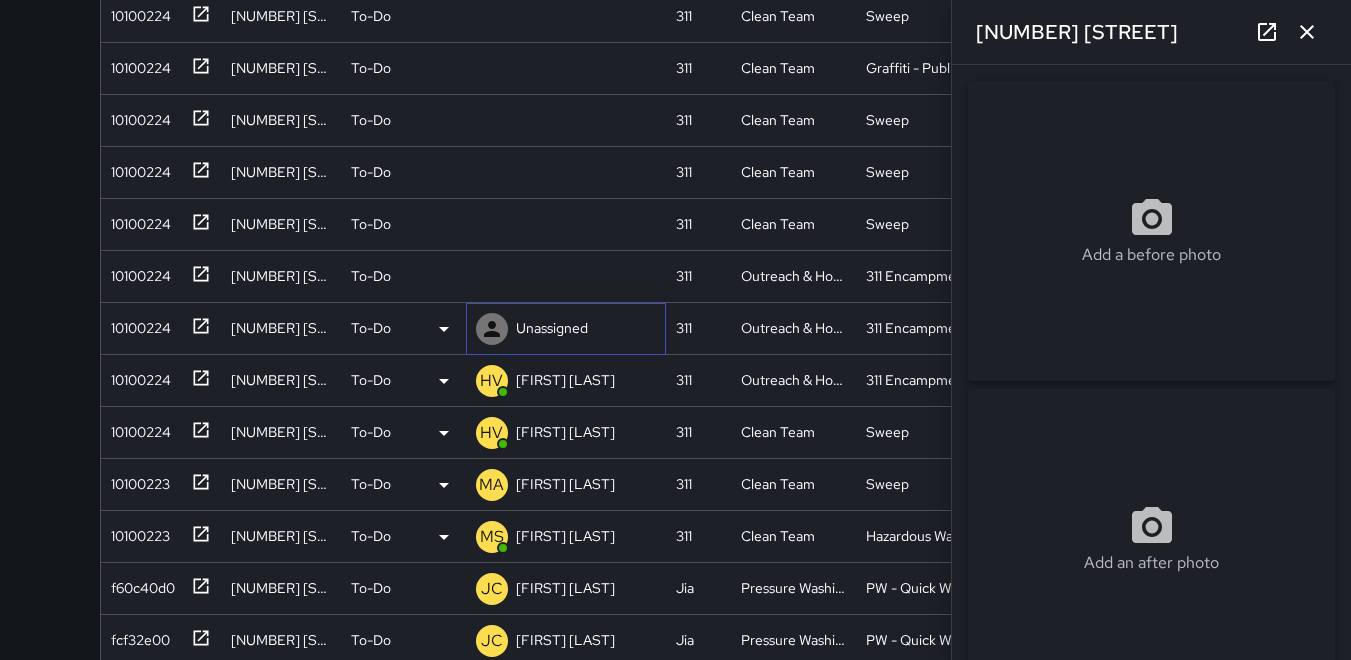 click 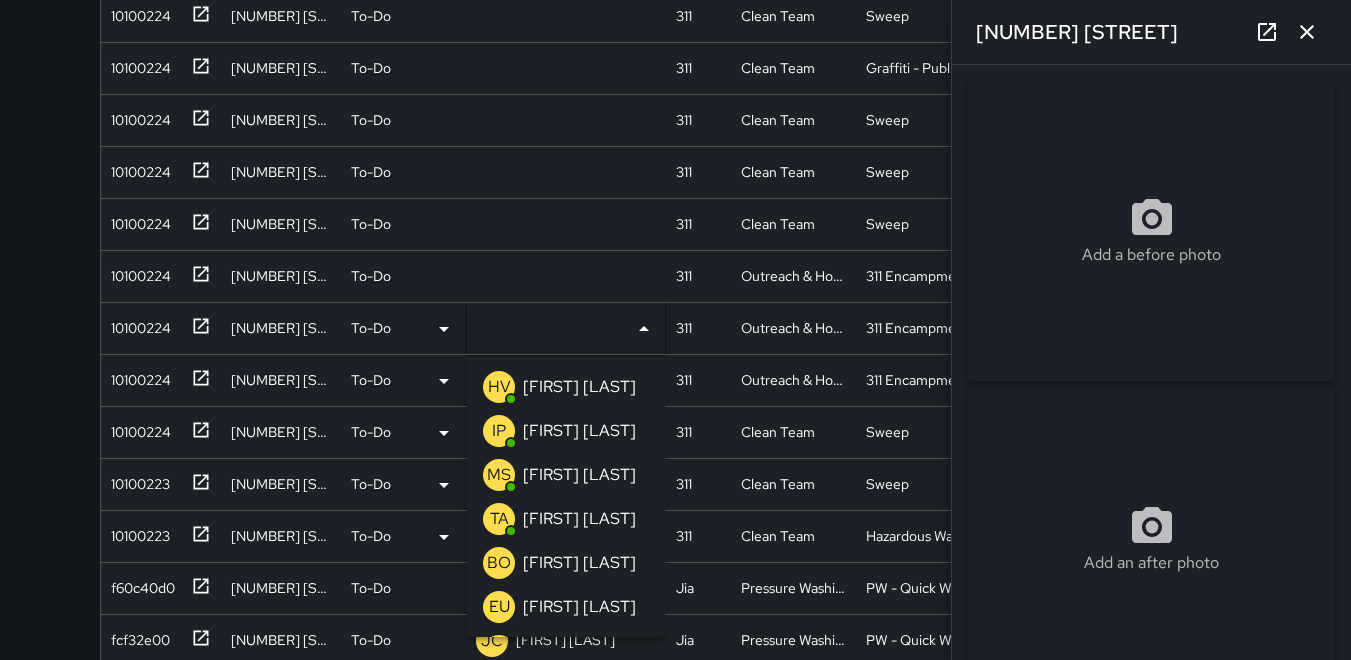 click on "HV" at bounding box center (499, 387) 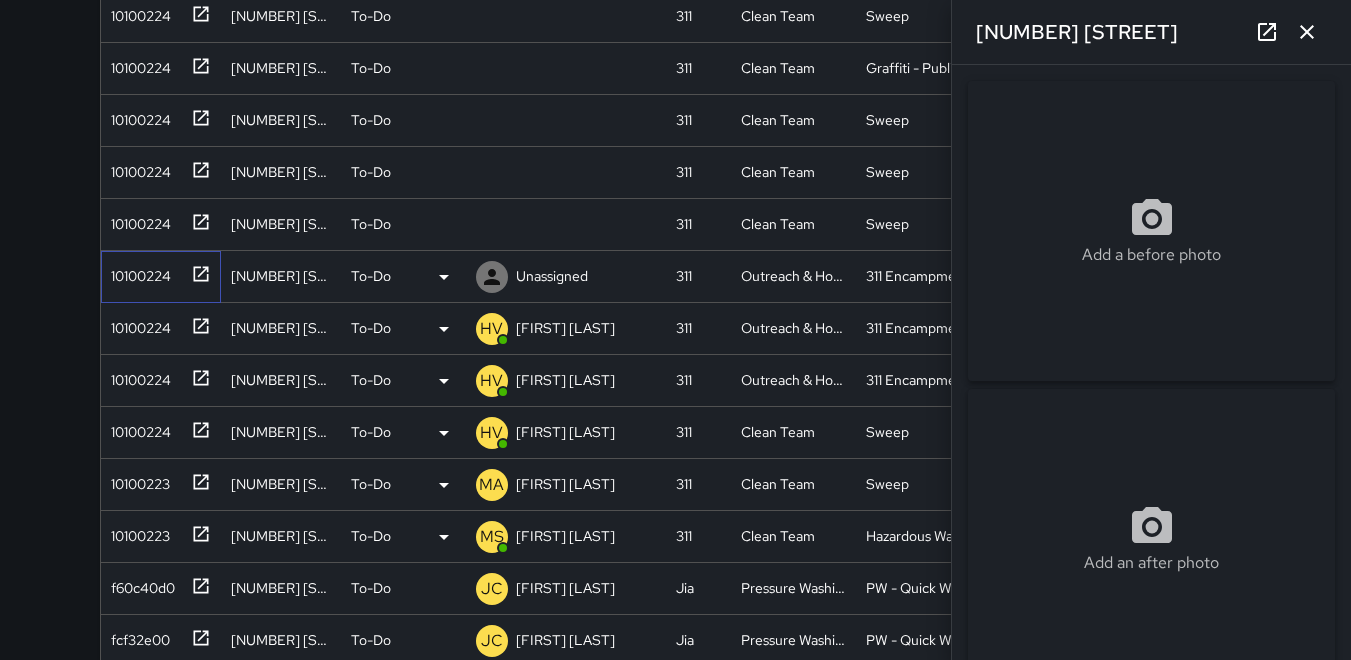 click on "10100224" at bounding box center [137, 272] 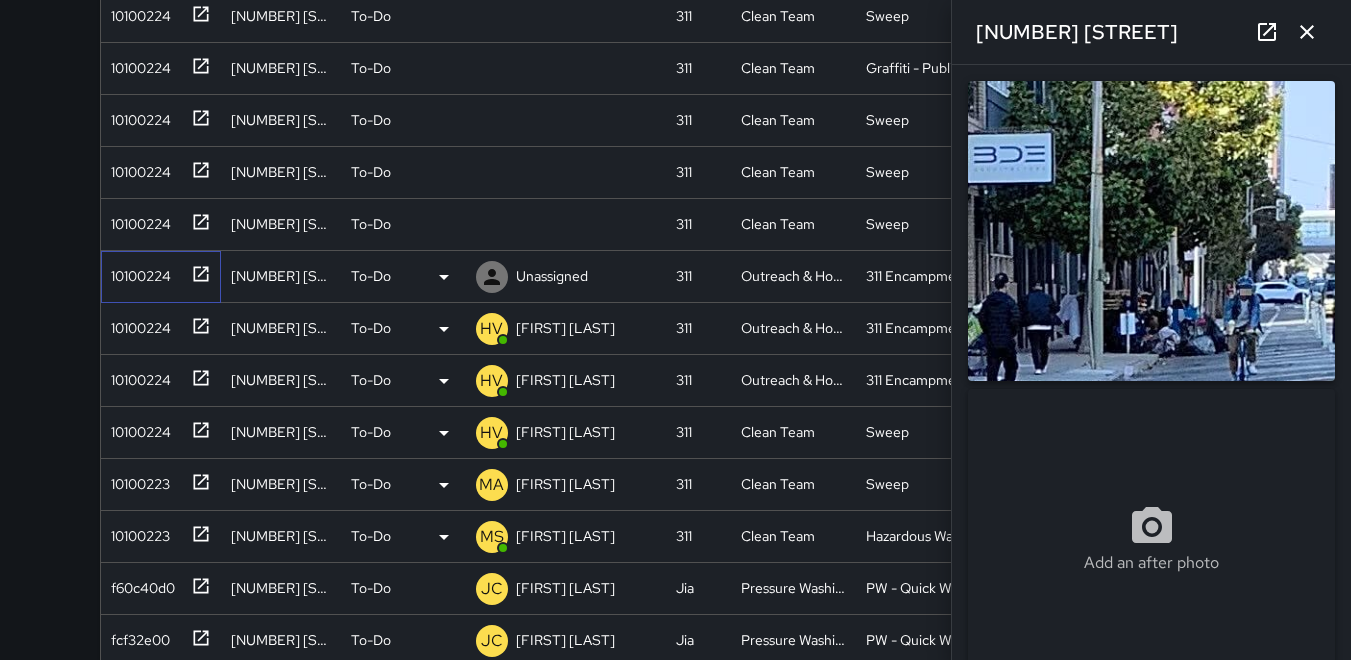 type on "**********" 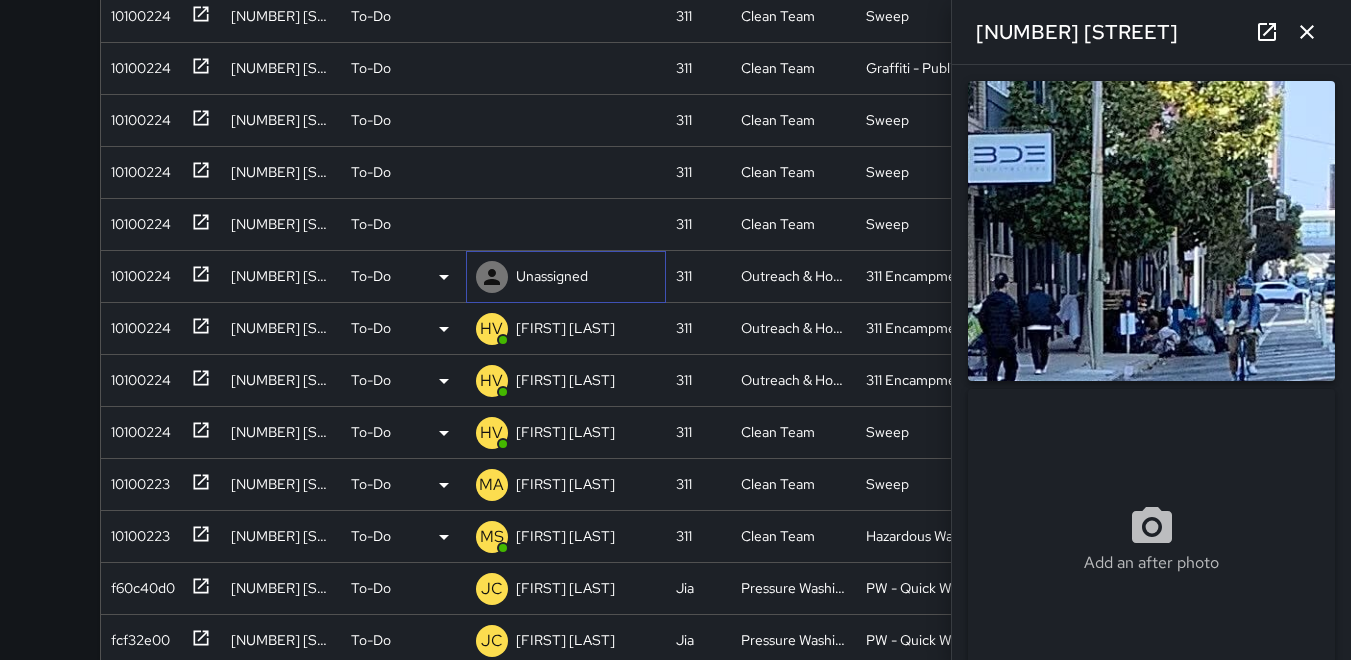 click 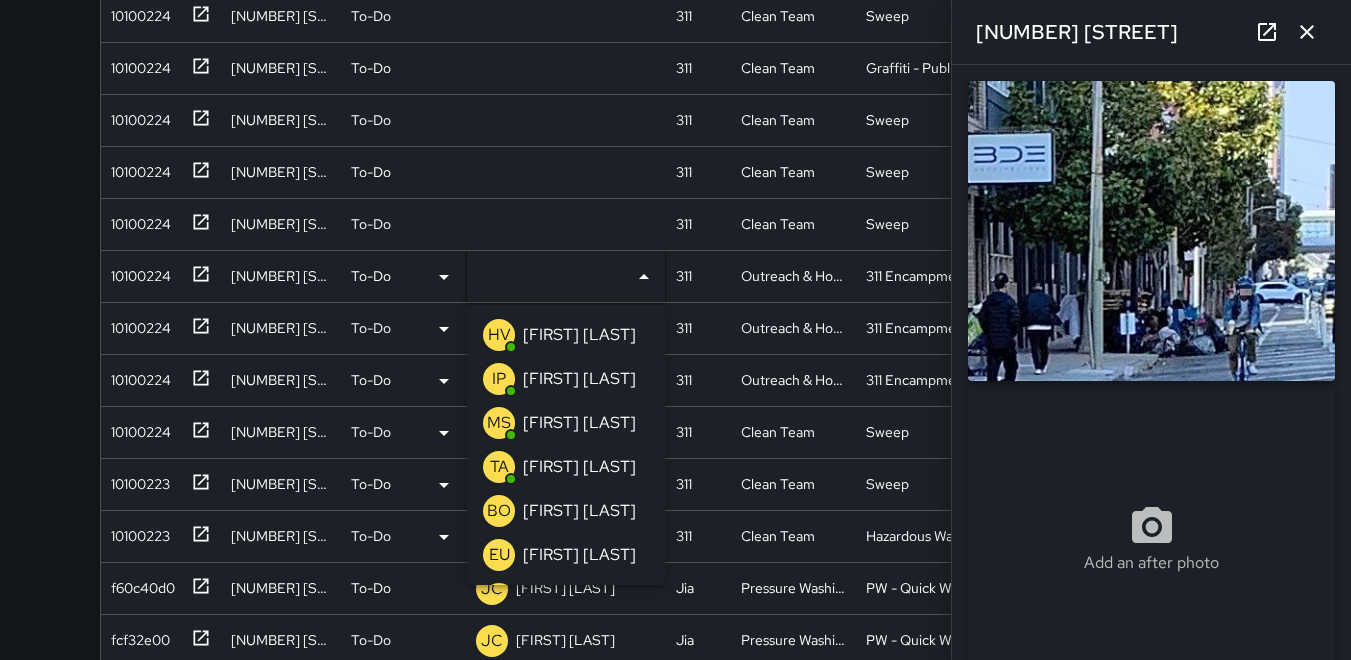 click on "HV" at bounding box center (499, 335) 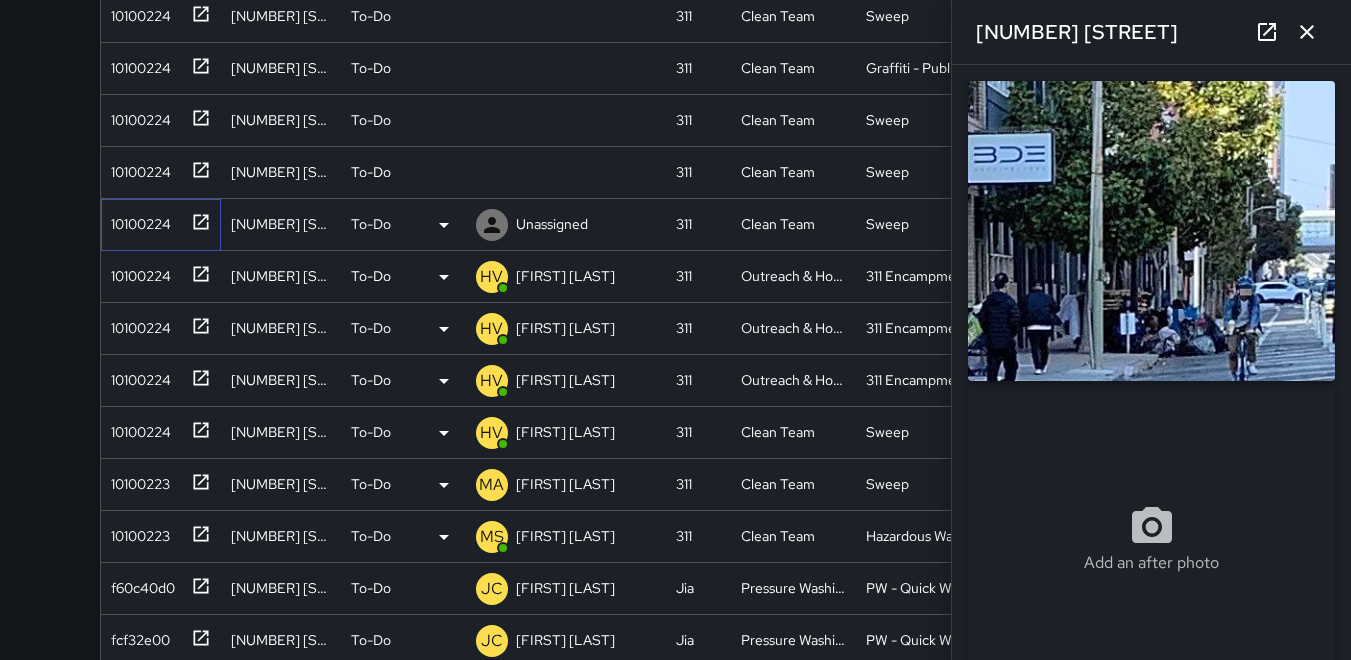 click on "10100224" at bounding box center [137, 220] 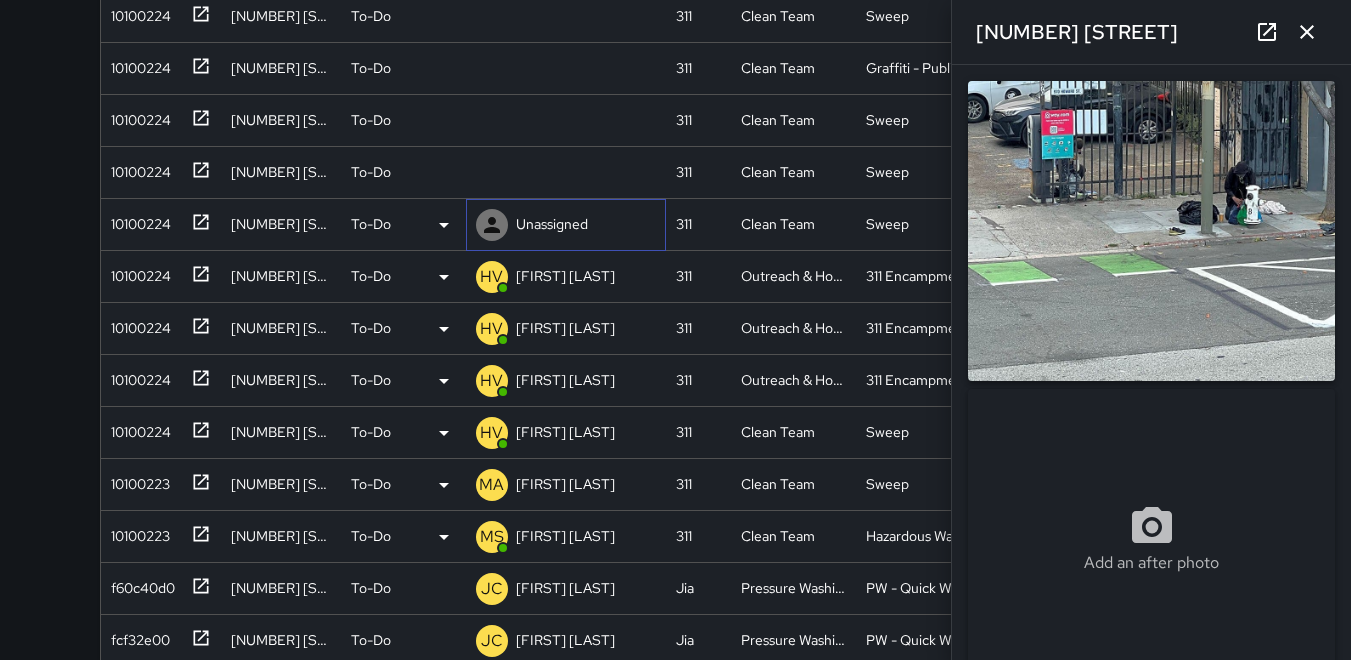 click 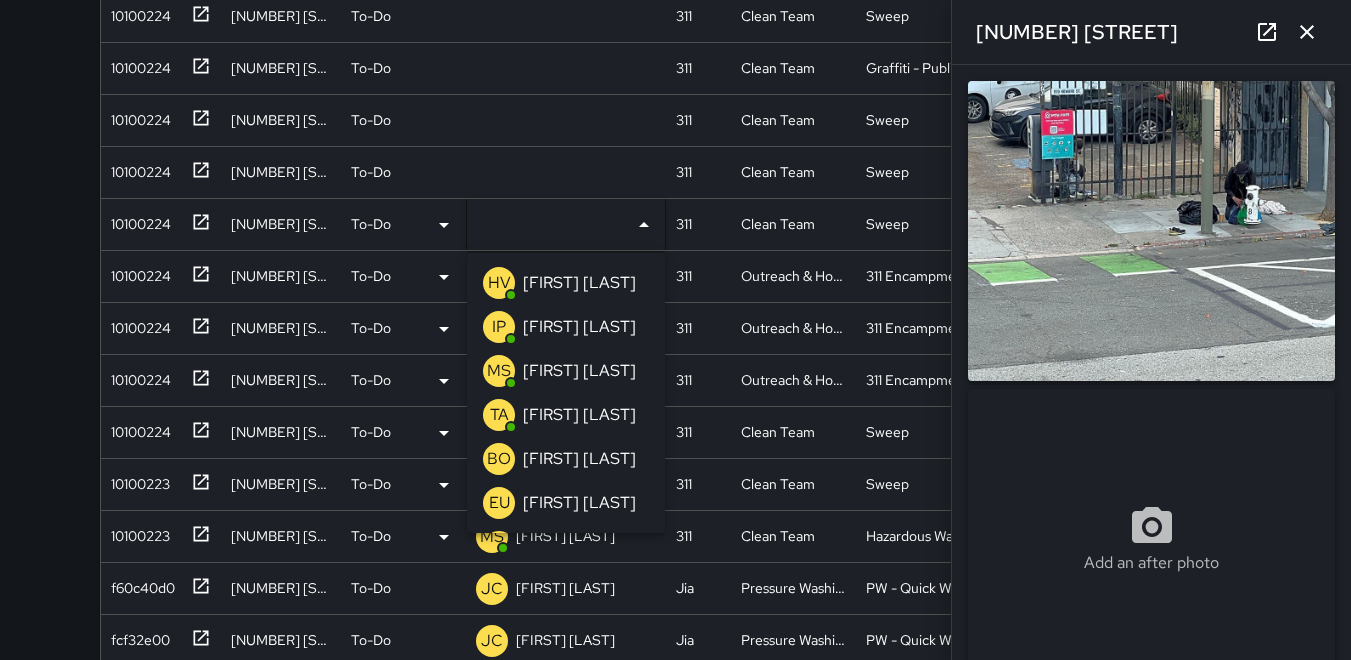 click on "IP" at bounding box center [499, 327] 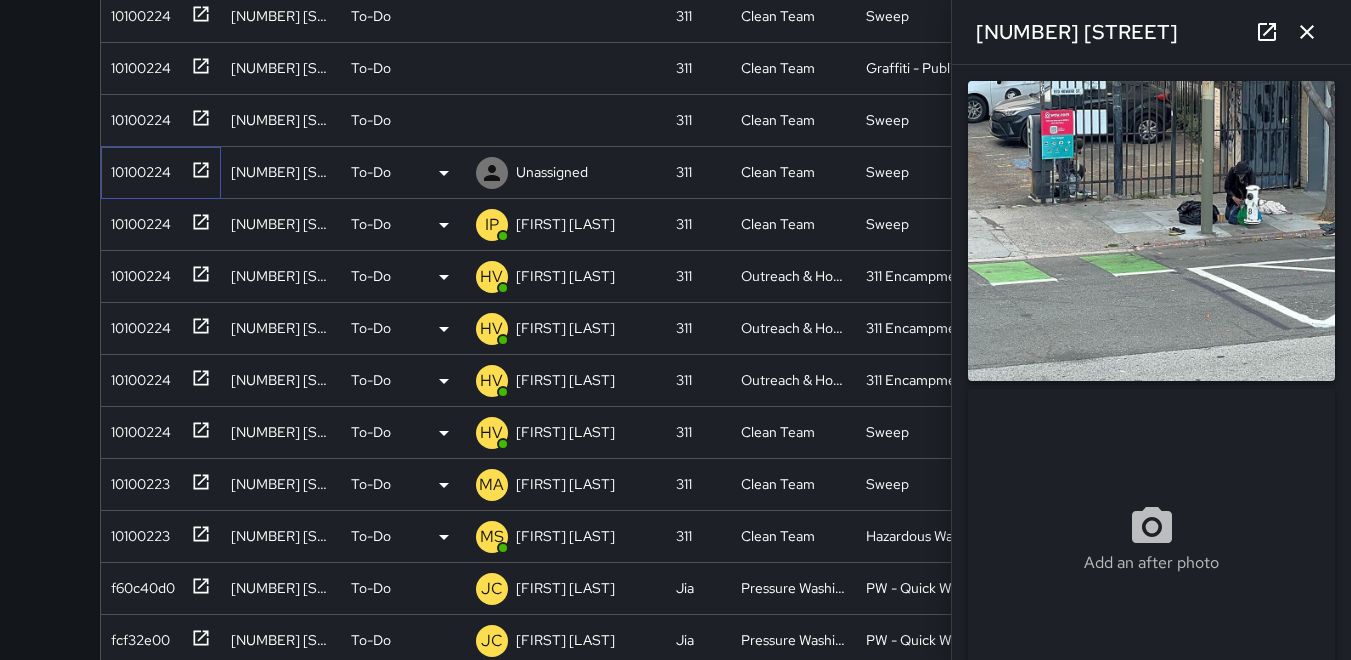 click on "10100224" at bounding box center (137, 168) 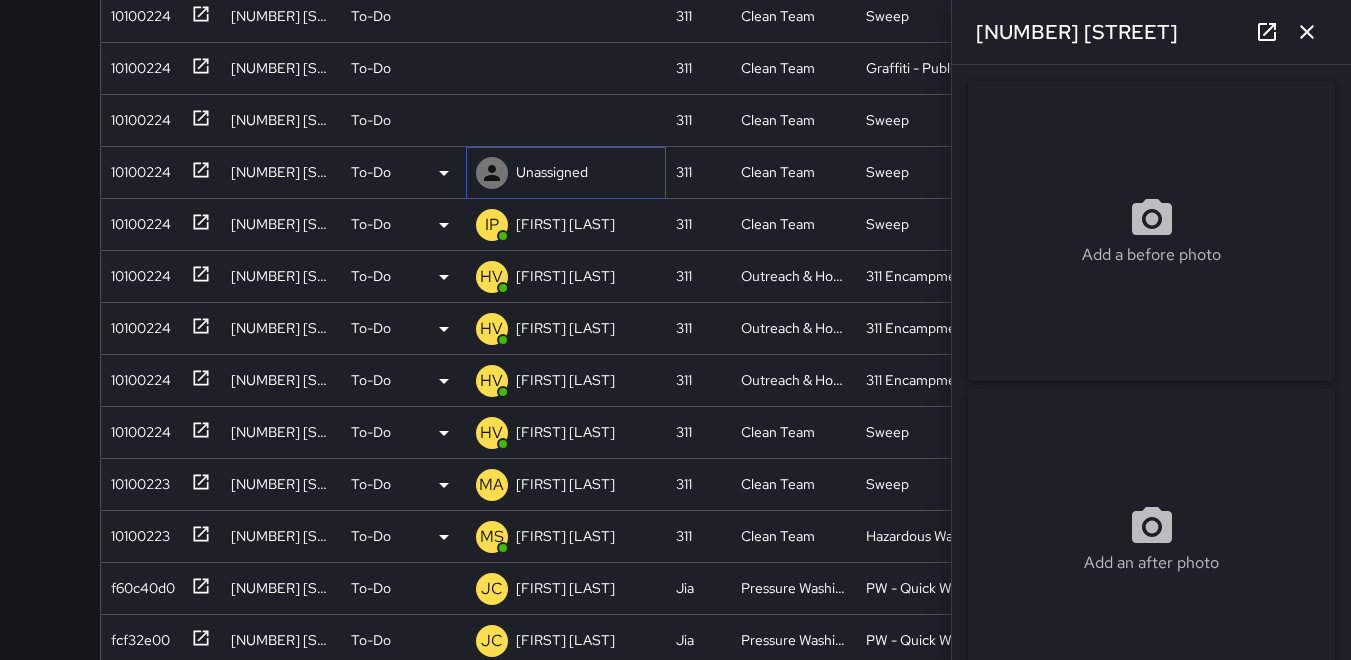 click 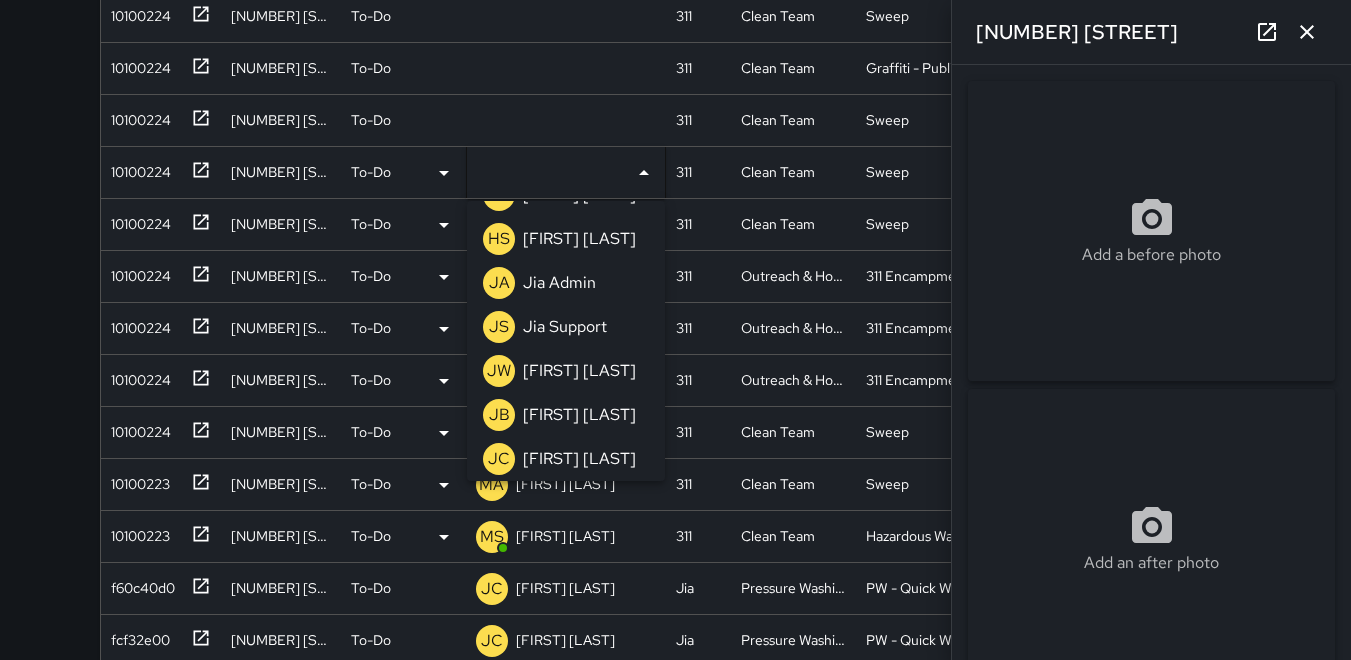 scroll, scrollTop: 400, scrollLeft: 0, axis: vertical 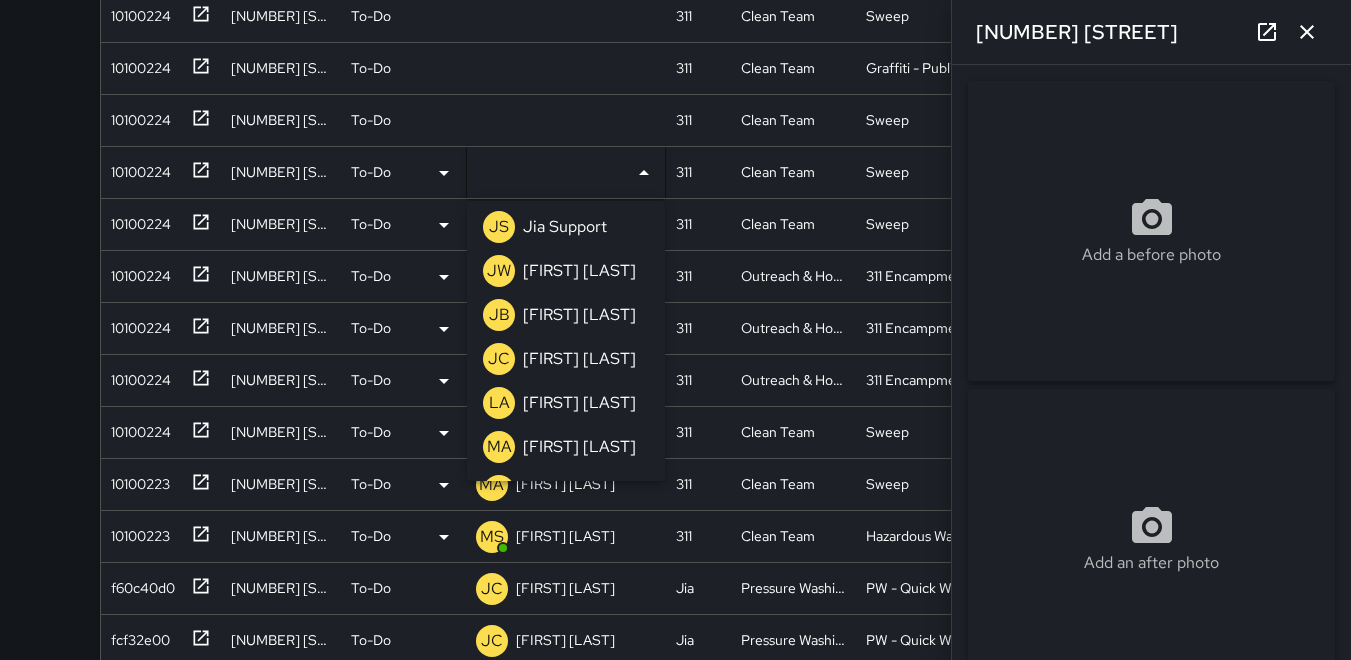 click on "MA" at bounding box center (499, 447) 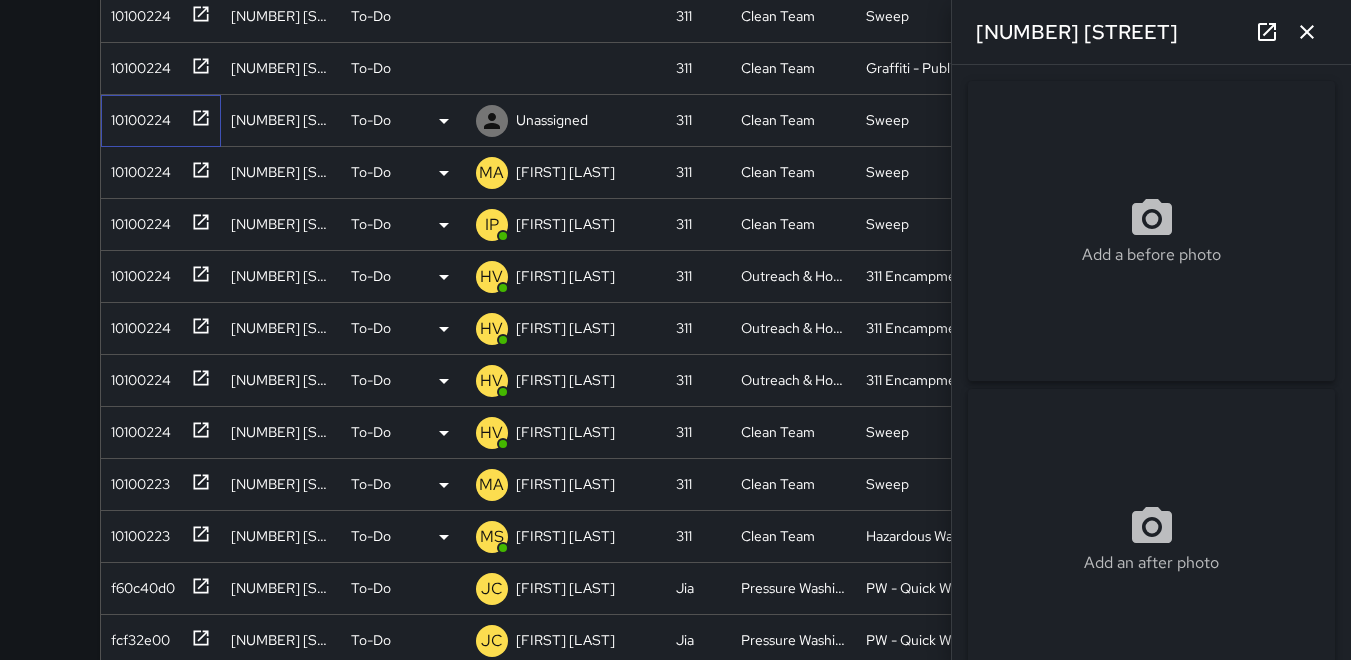 click on "10100224" at bounding box center (137, 116) 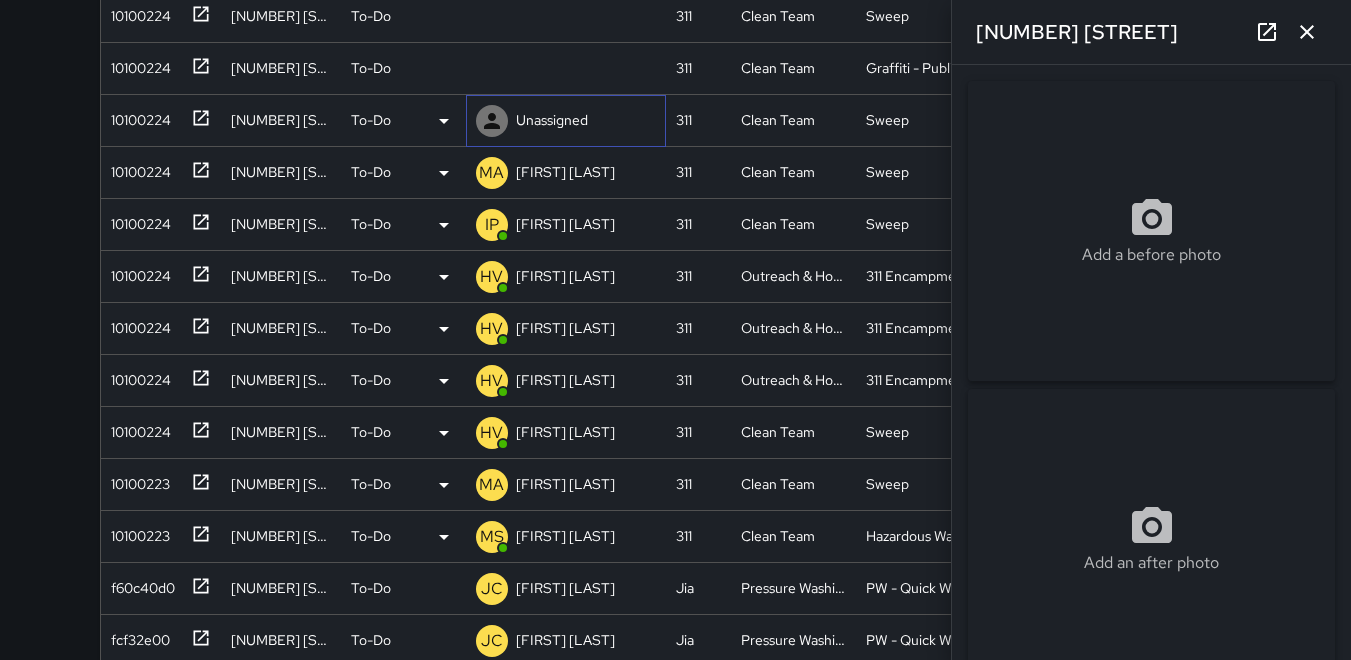 click 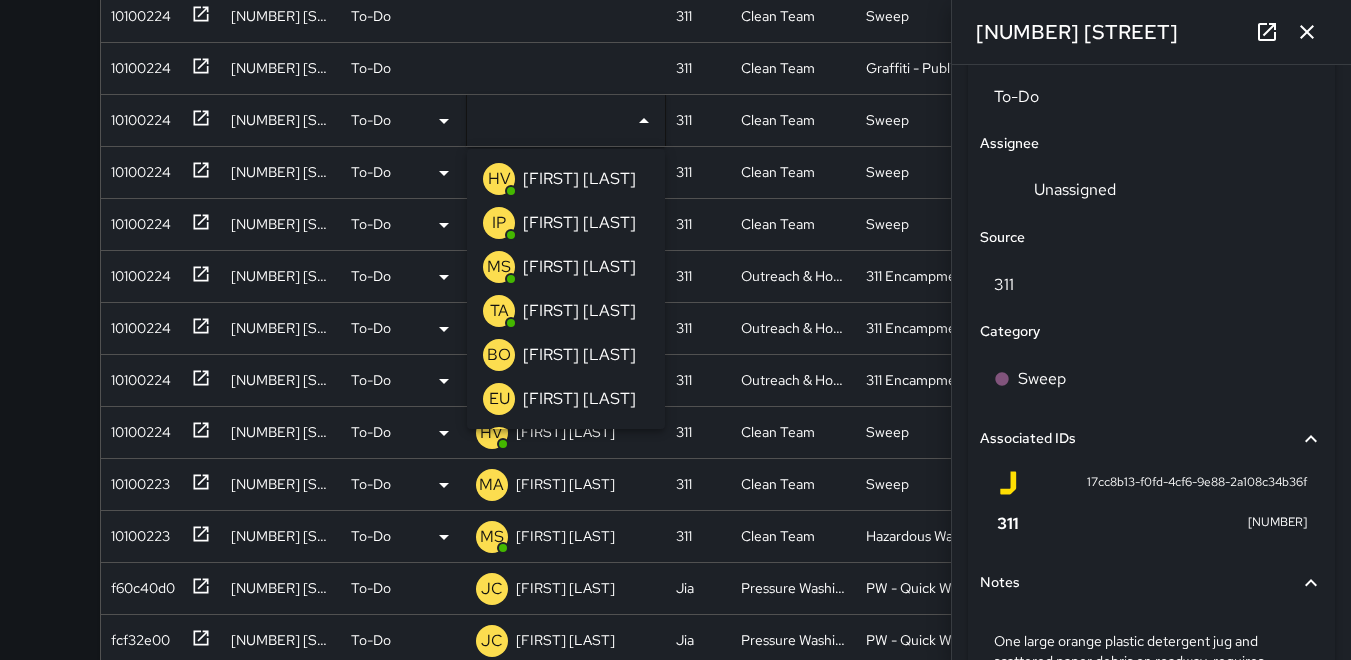 scroll, scrollTop: 1000, scrollLeft: 0, axis: vertical 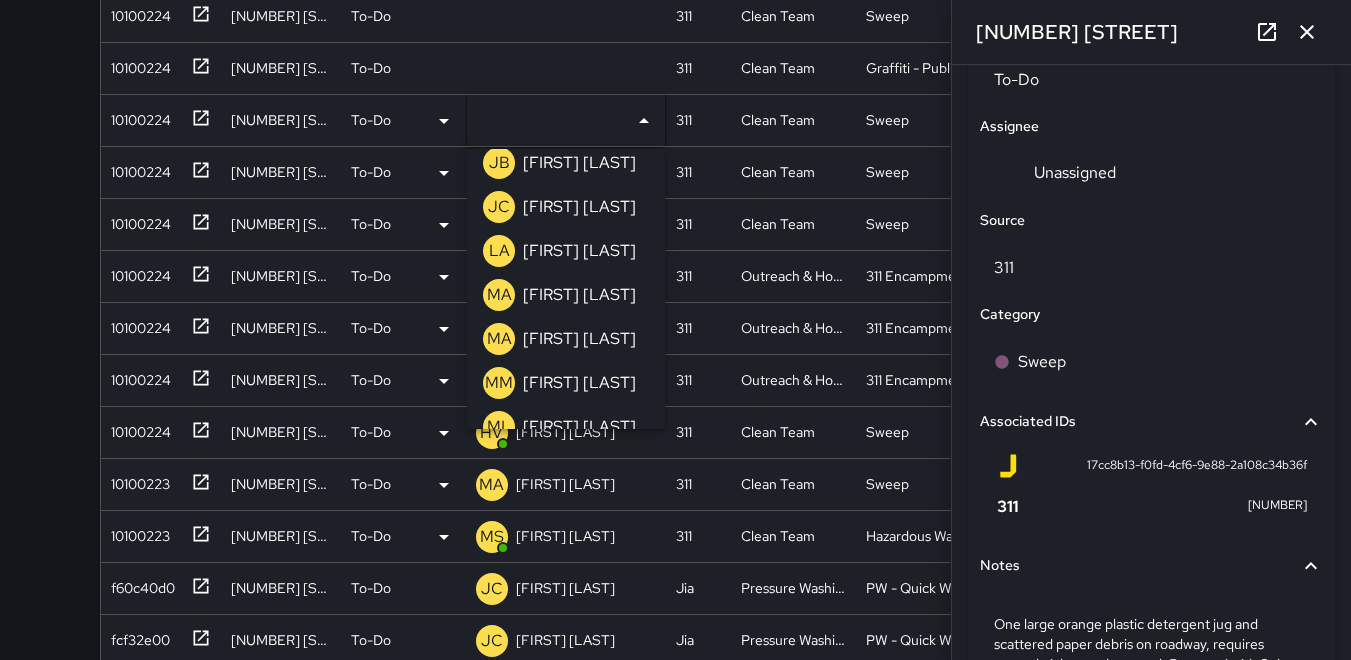click on "MA" at bounding box center [499, 295] 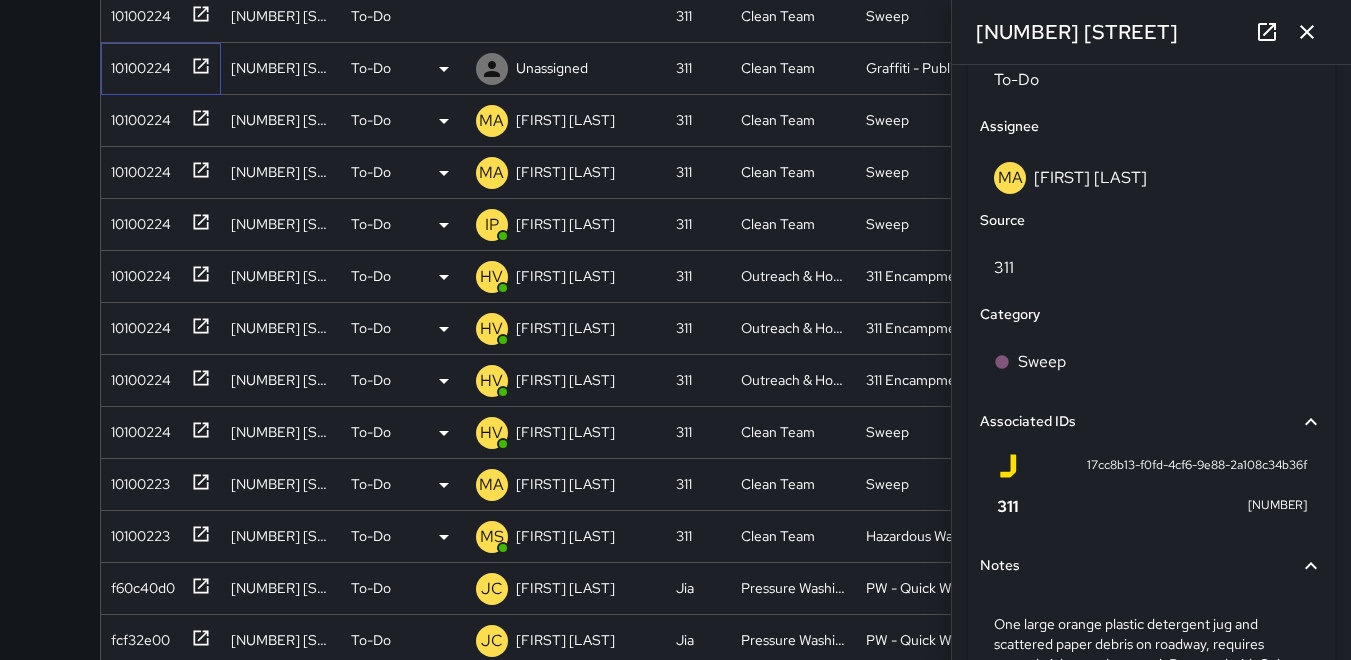 click on "10100224" at bounding box center (137, 64) 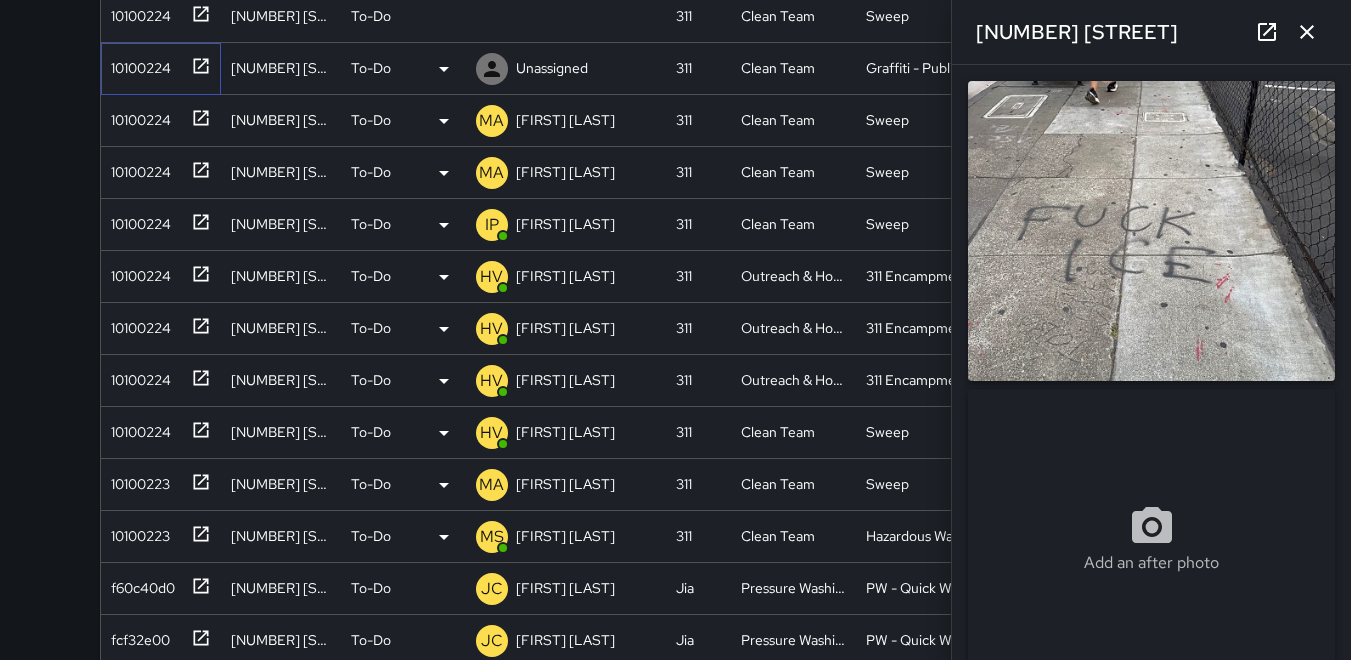 type on "**********" 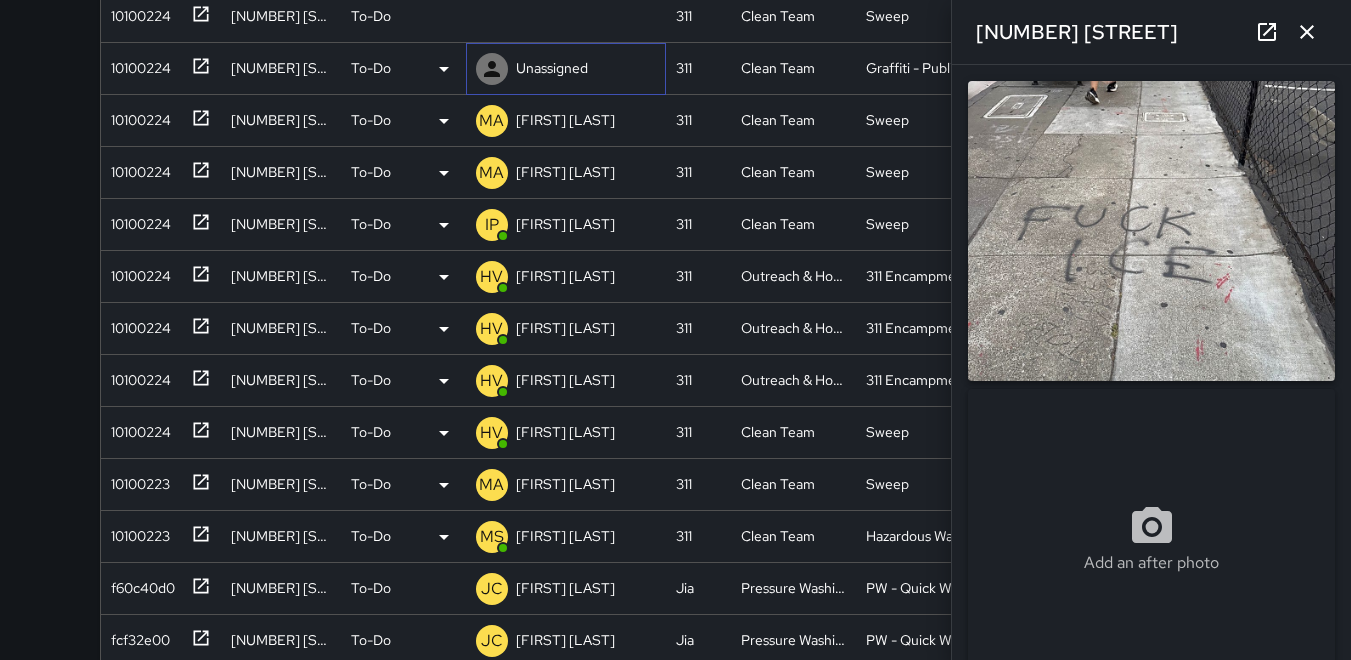 click 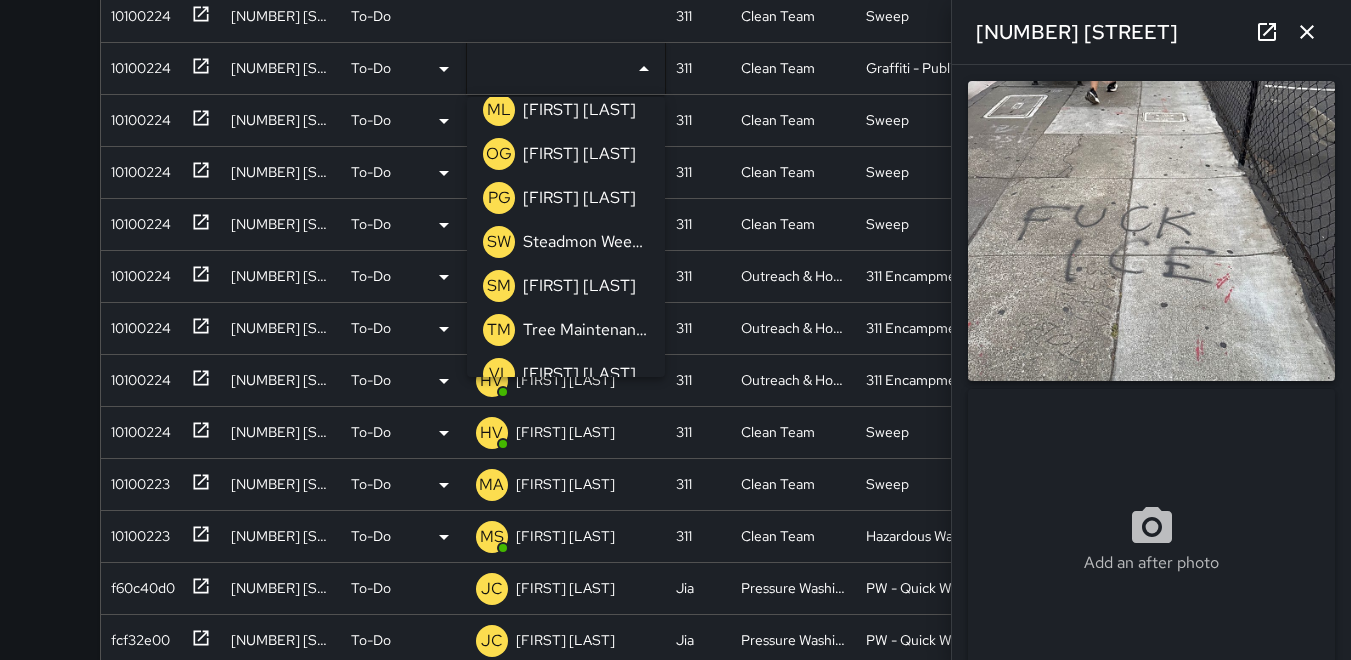 scroll, scrollTop: 792, scrollLeft: 0, axis: vertical 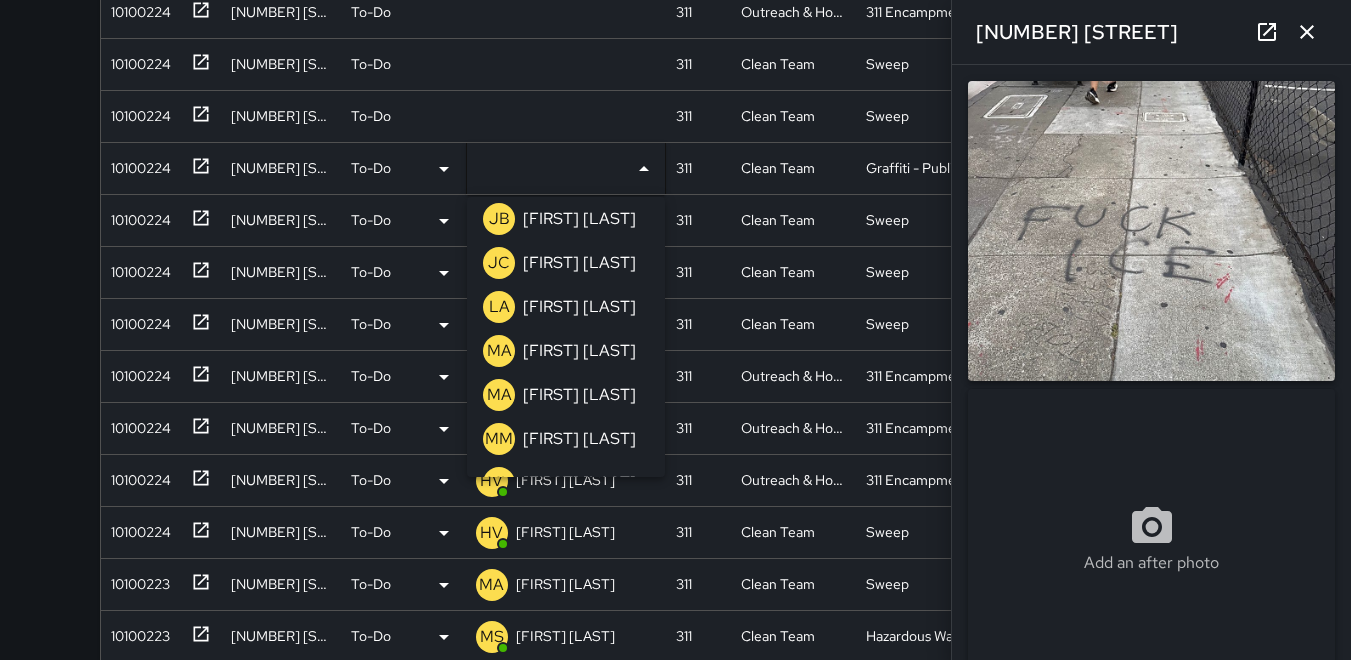 click on "JC" at bounding box center (499, 263) 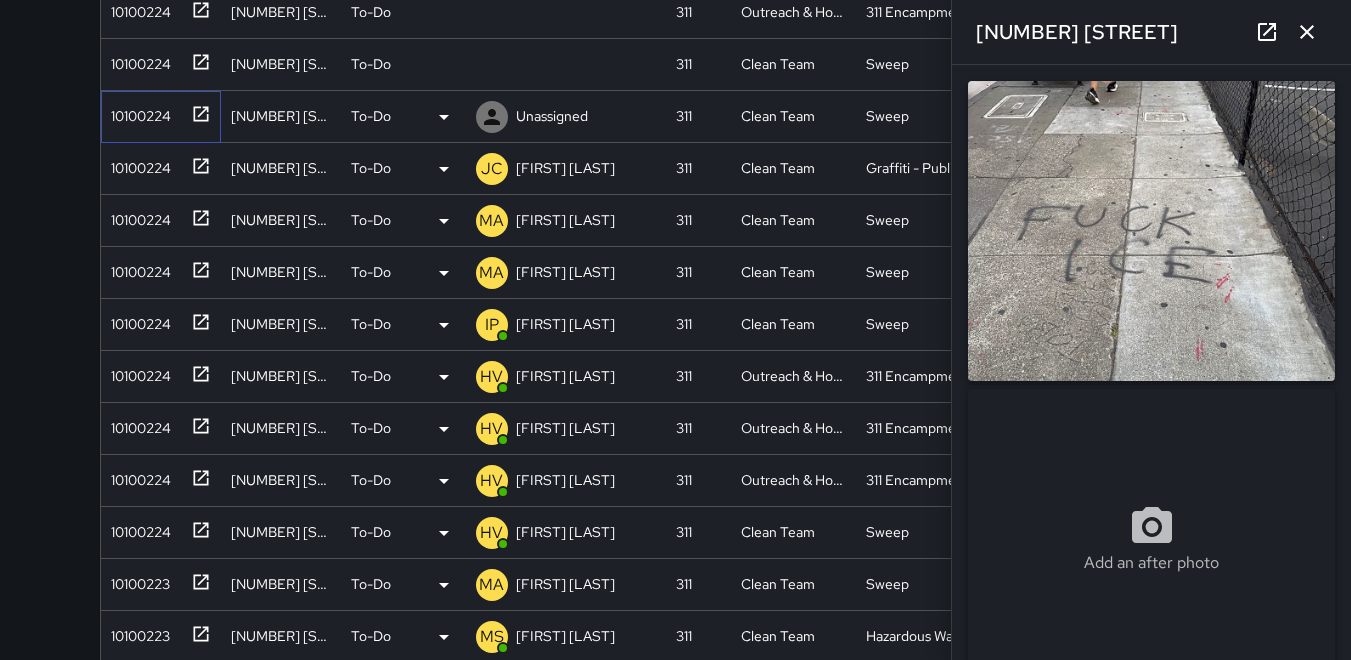 click on "10100224" at bounding box center (137, 112) 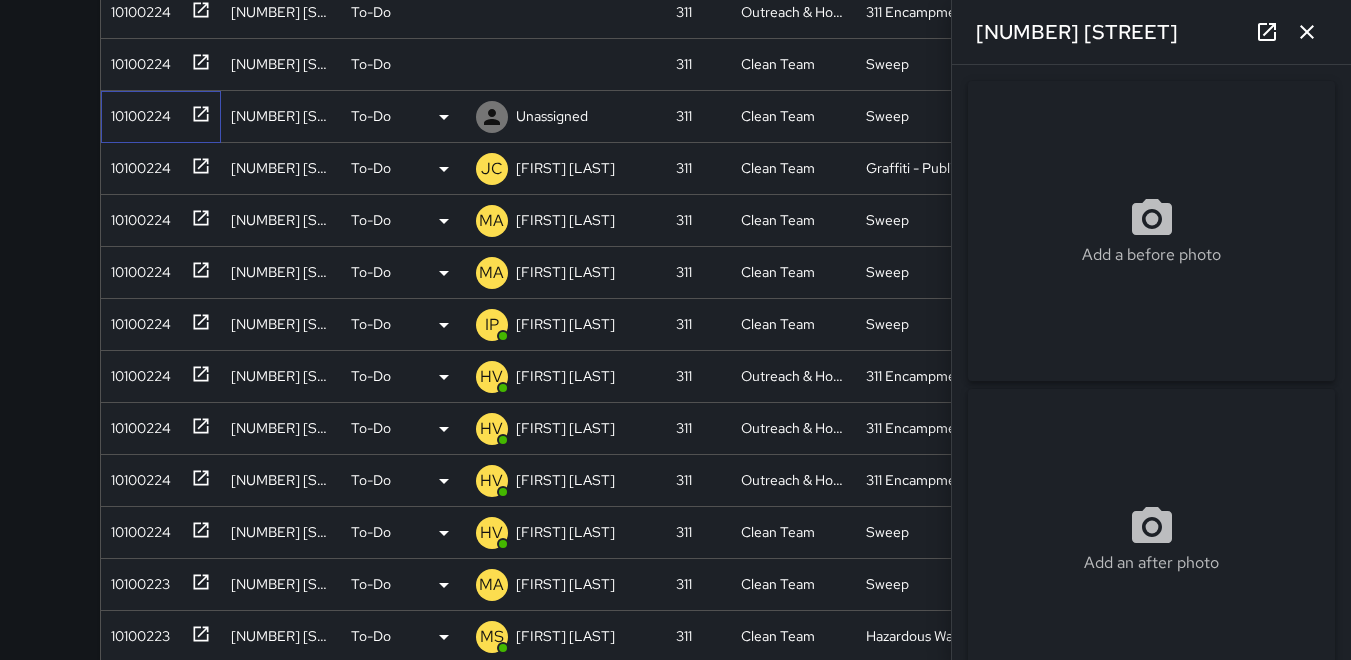 type on "**********" 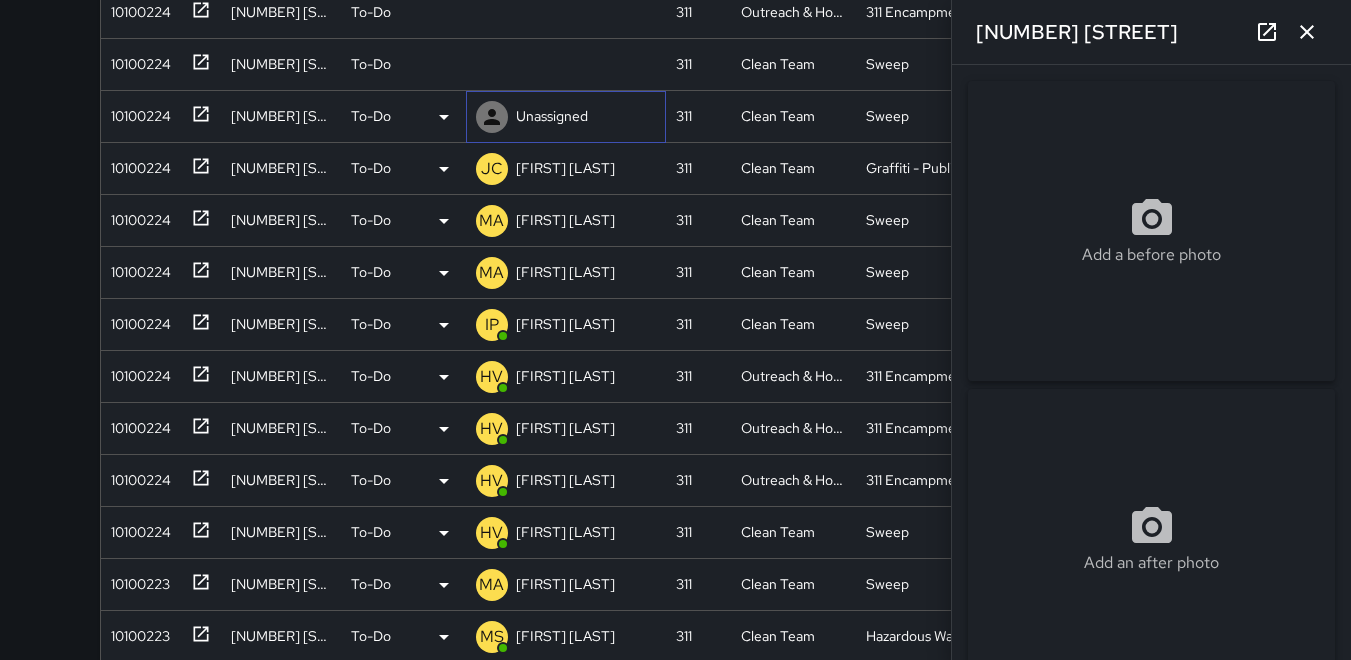 click 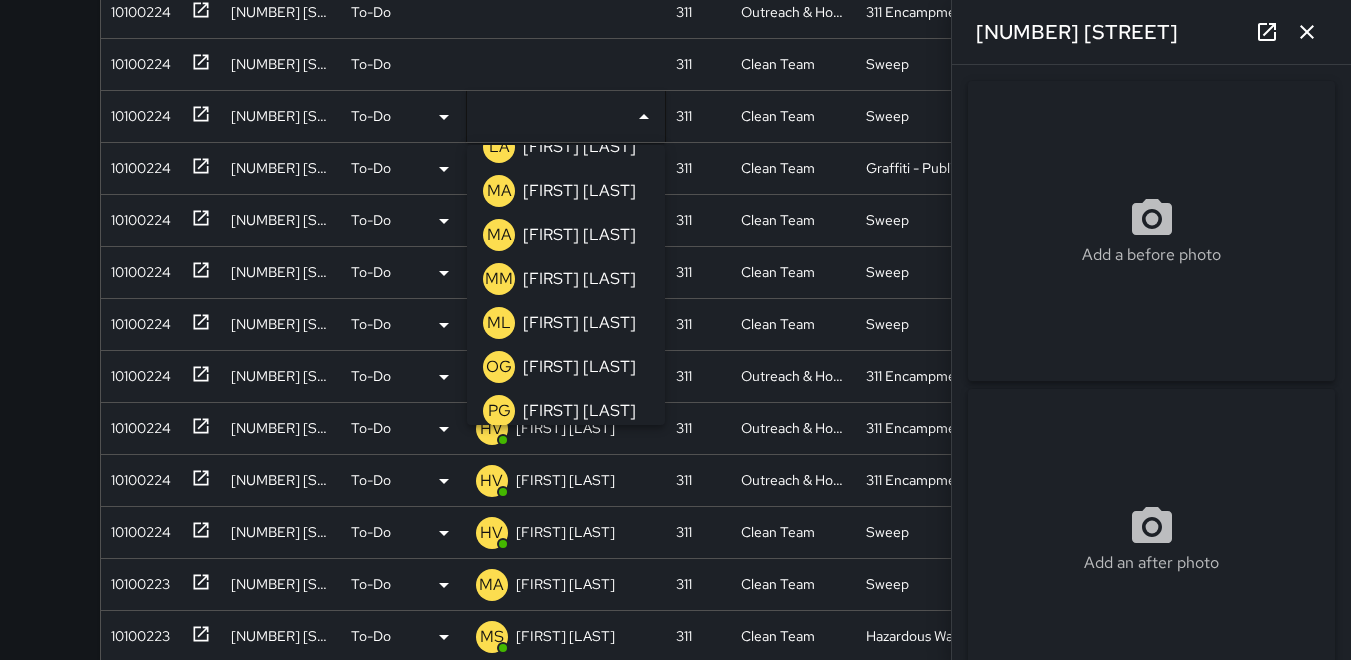 scroll, scrollTop: 700, scrollLeft: 0, axis: vertical 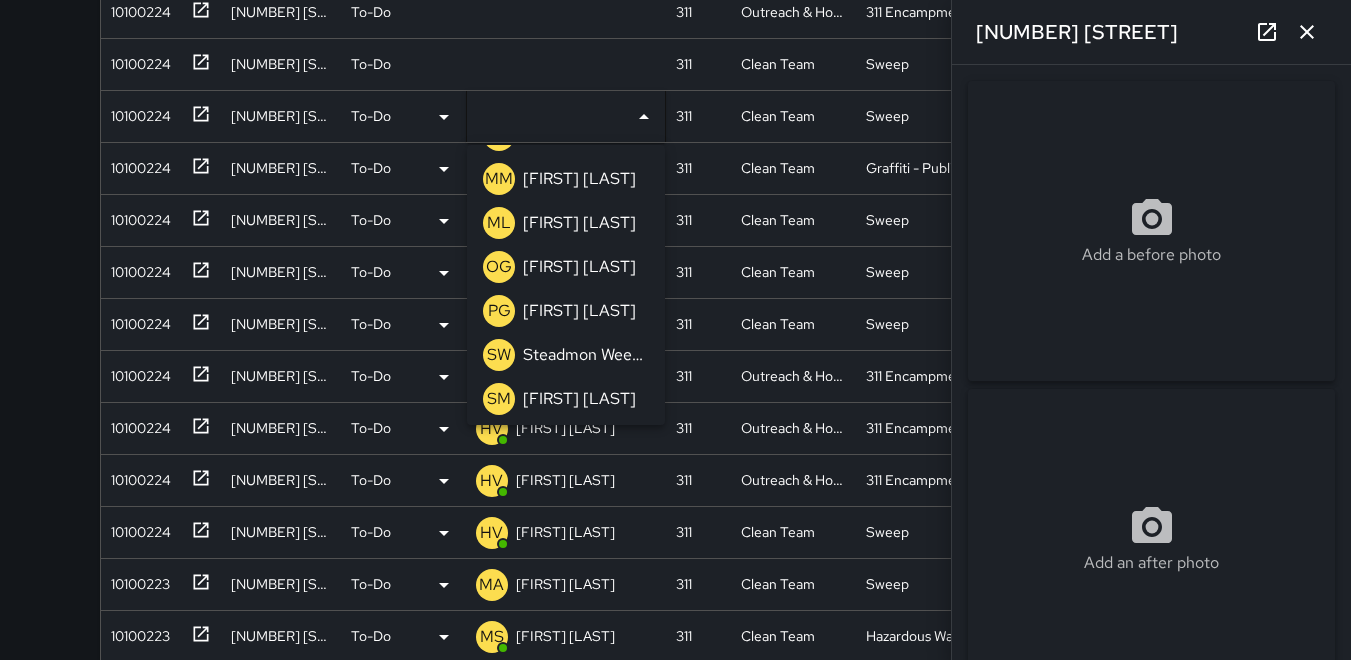click on "OG" at bounding box center (499, 267) 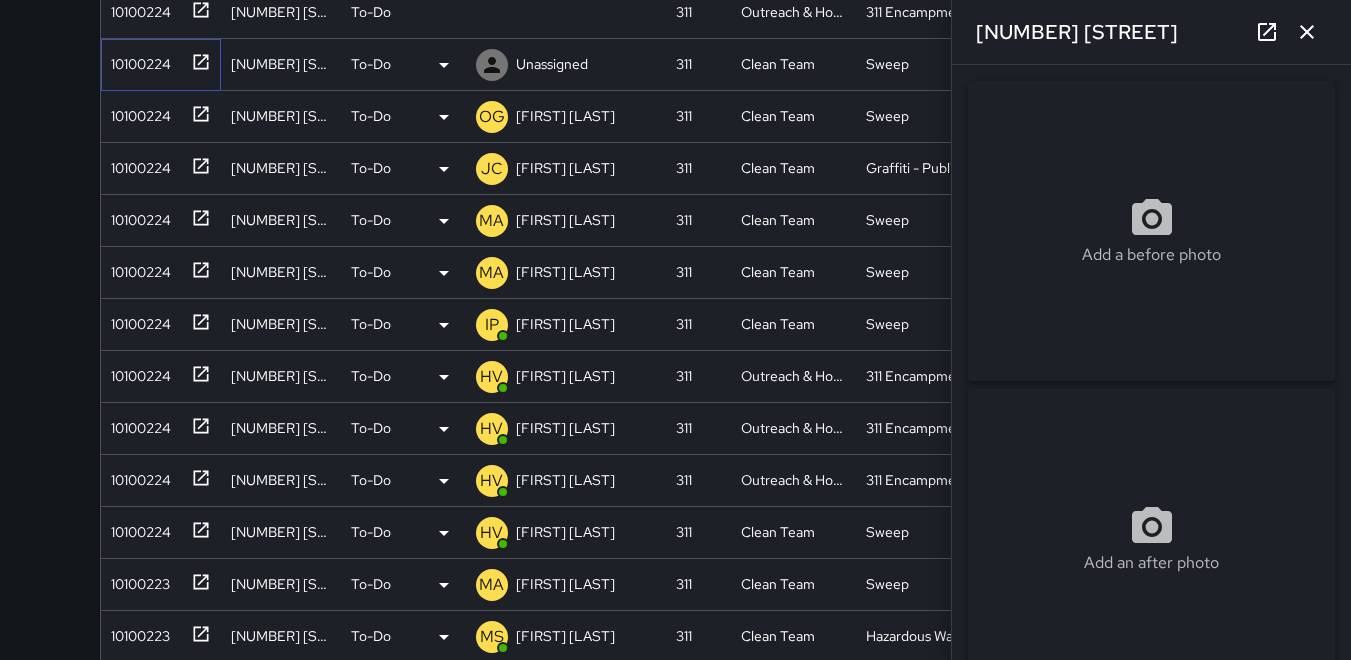 click on "10100224" at bounding box center [137, 60] 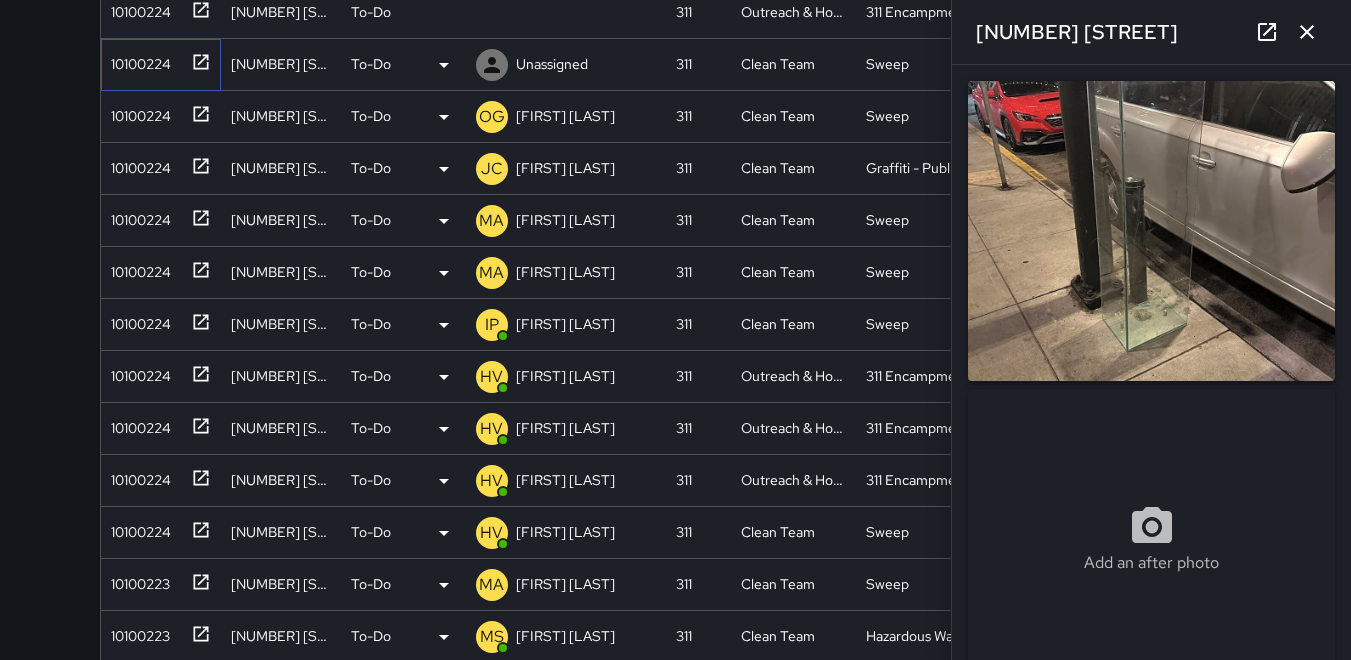 type on "**********" 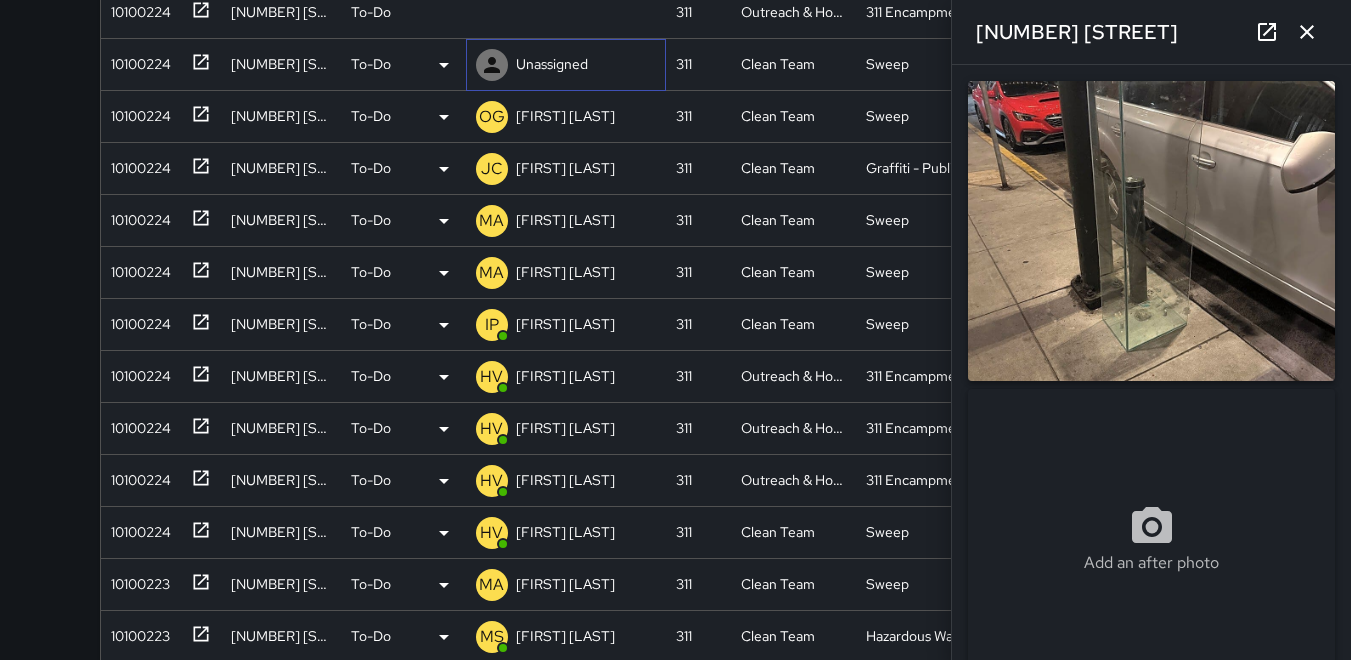 click 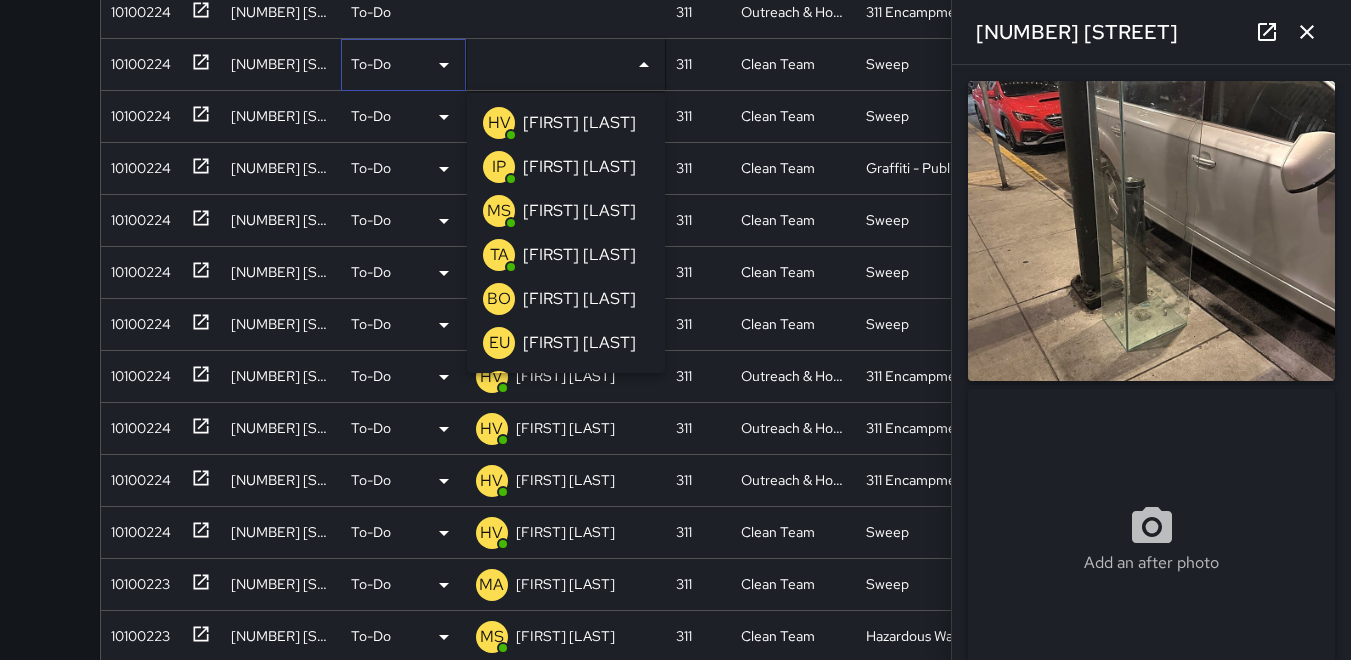 click 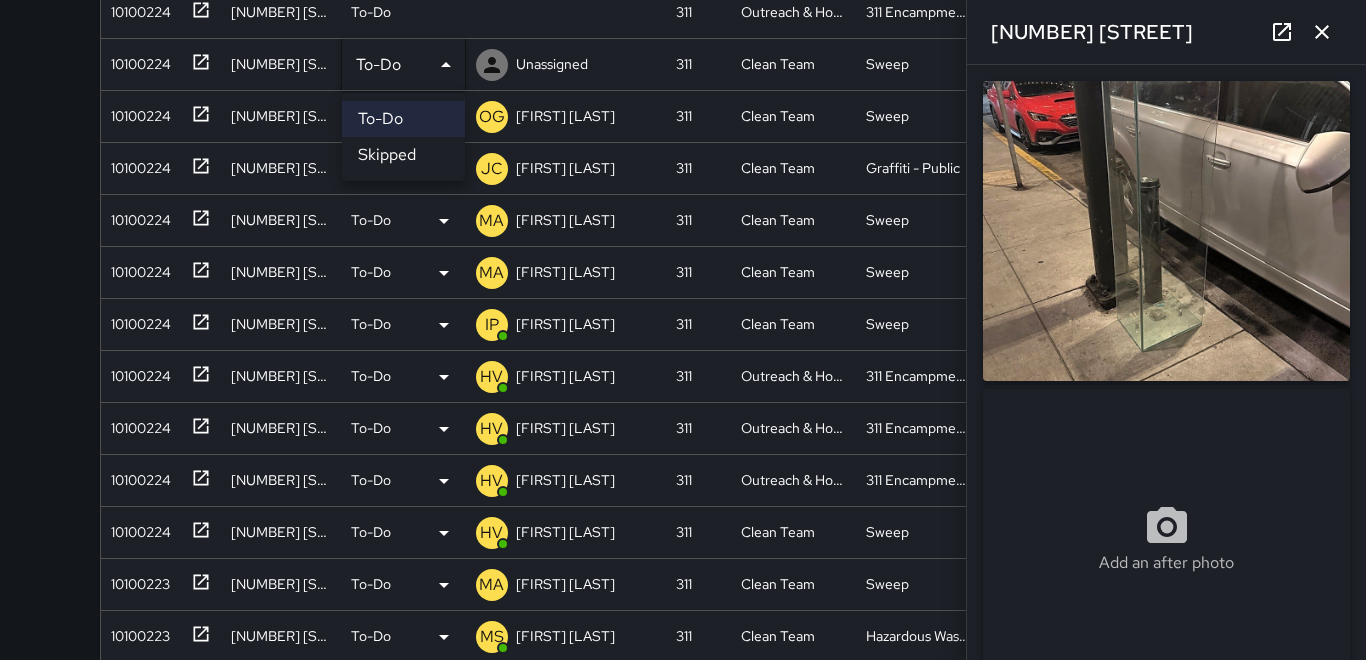 click on "Skipped" at bounding box center (403, 155) 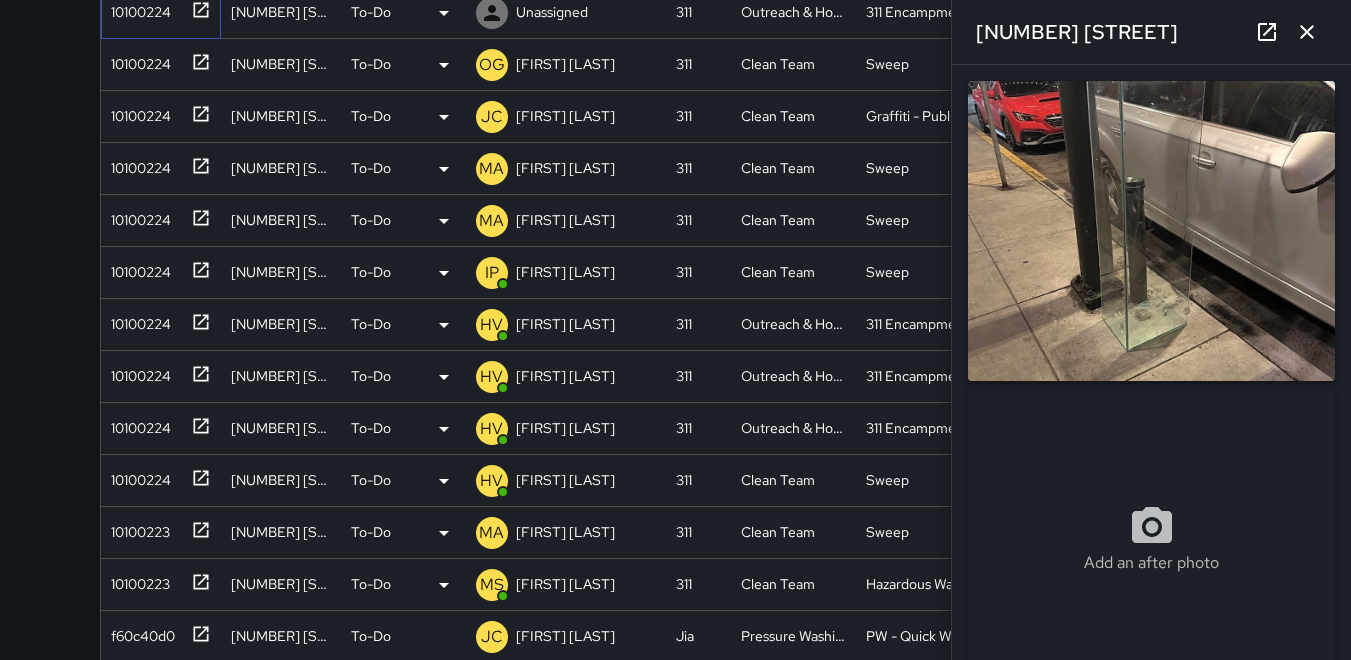 click on "10100224" at bounding box center (137, 8) 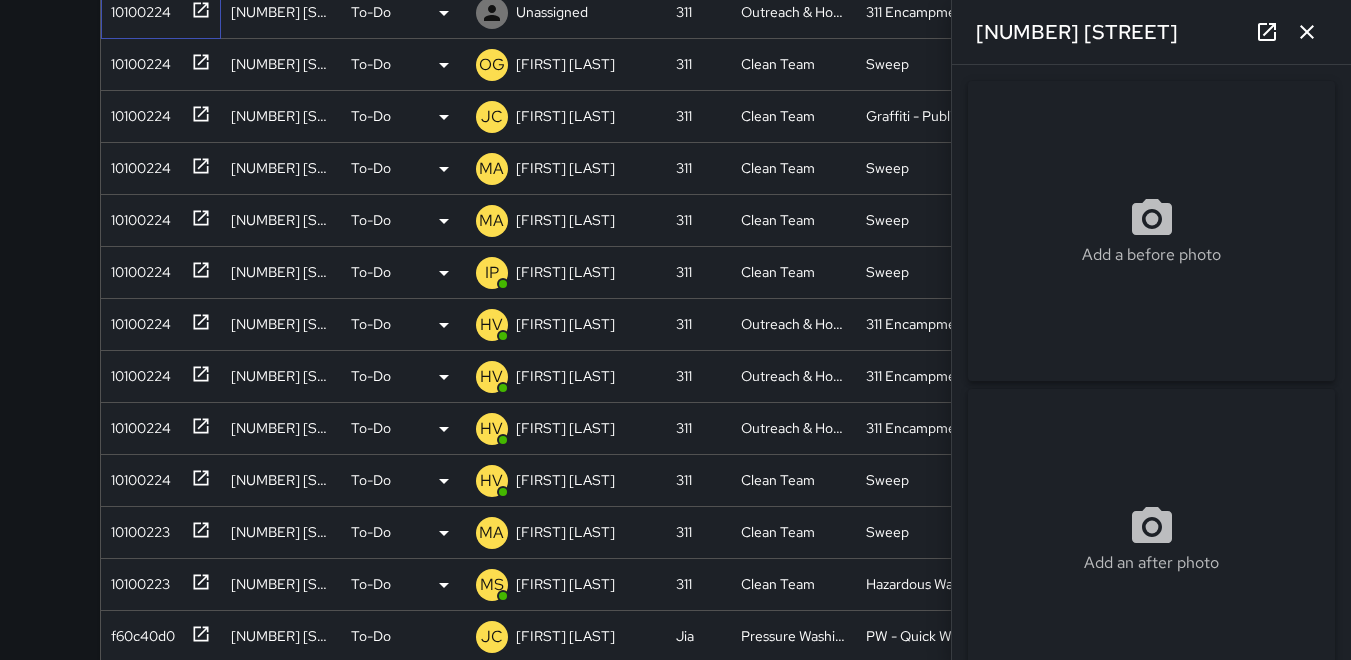 type on "**********" 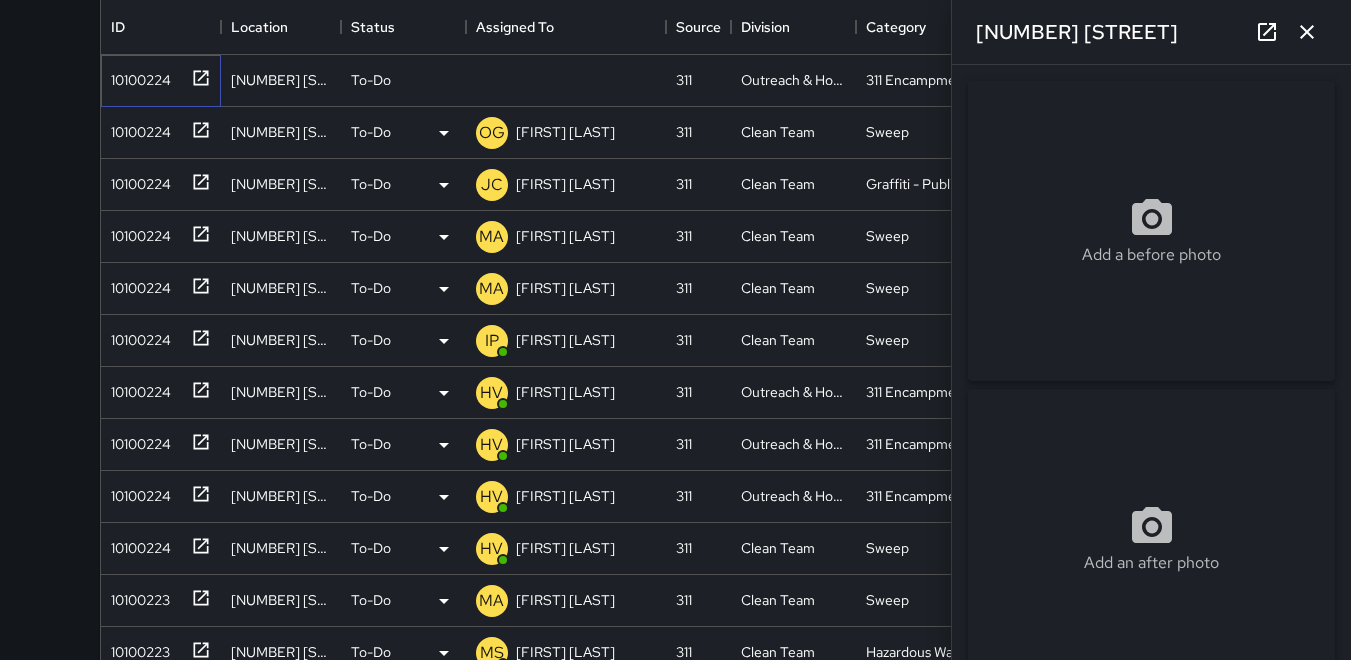 scroll, scrollTop: 221, scrollLeft: 0, axis: vertical 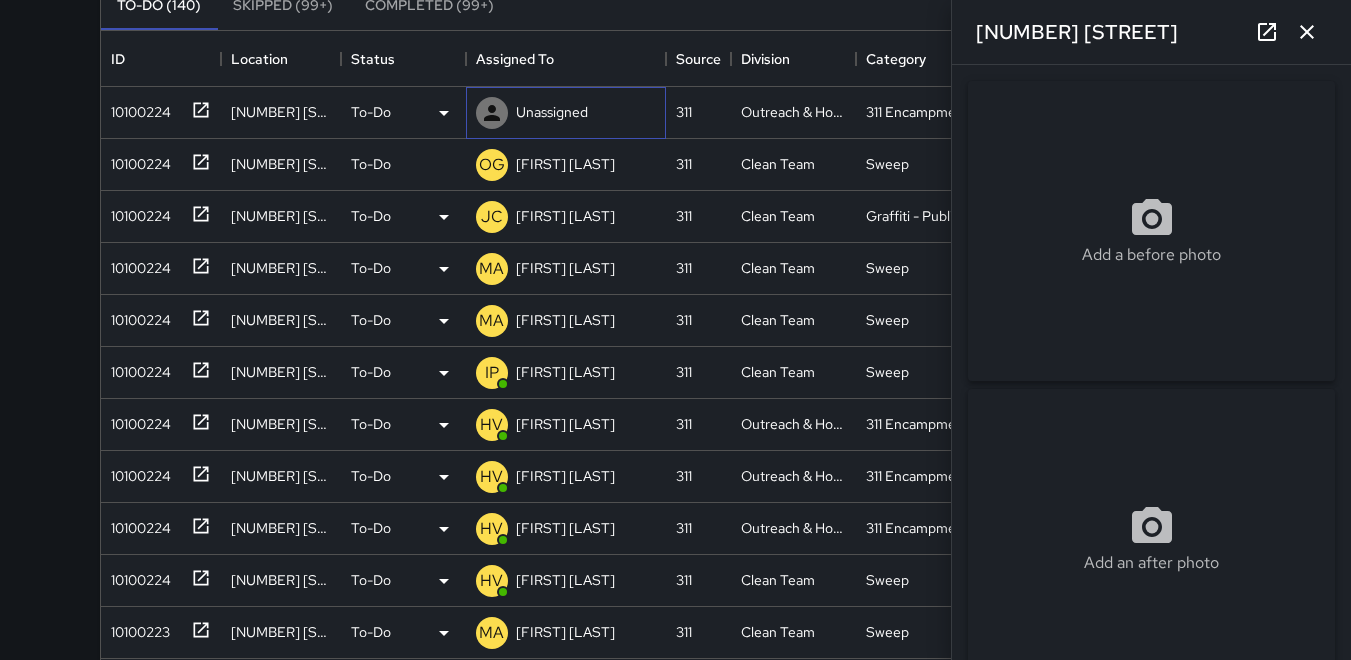 click 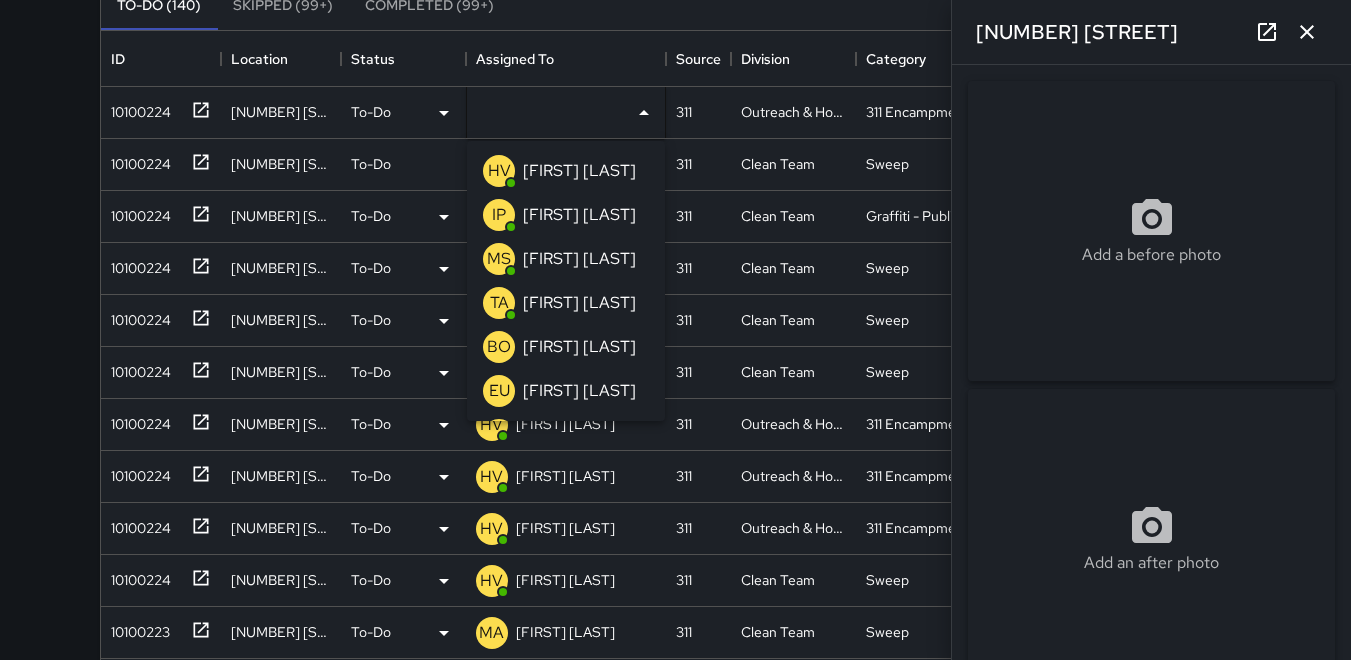 click on "HV" at bounding box center [499, 171] 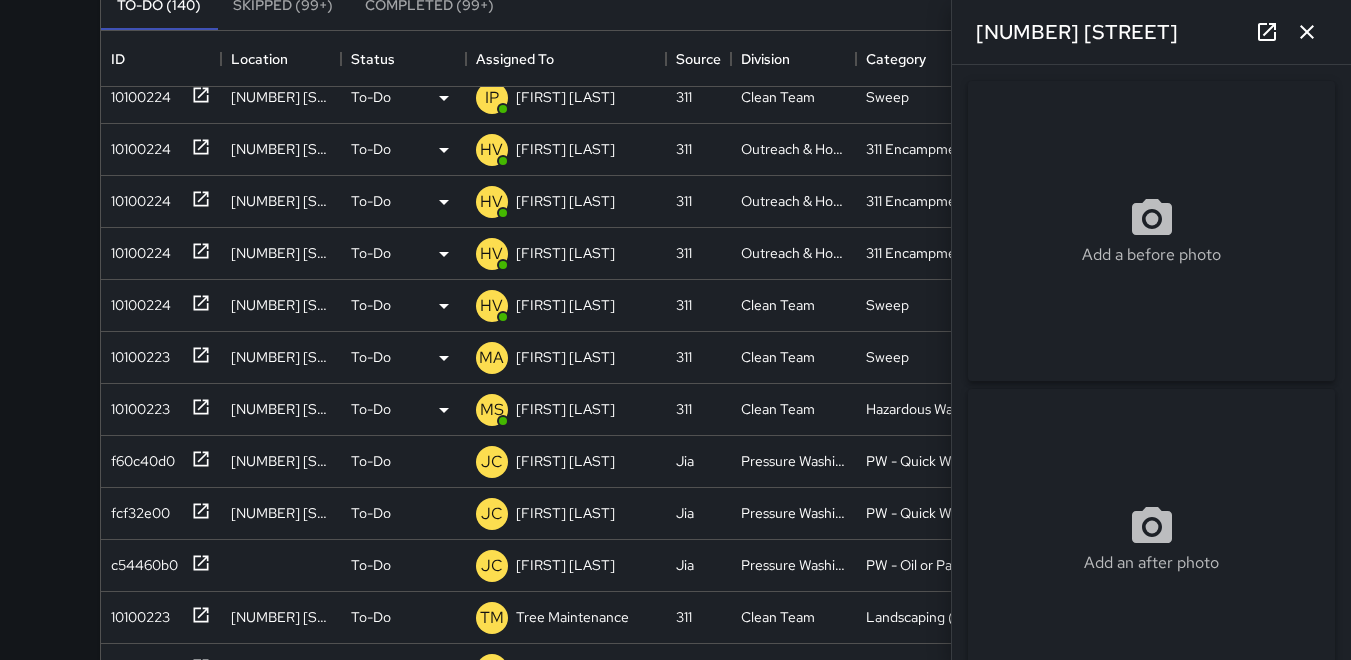 scroll, scrollTop: 0, scrollLeft: 0, axis: both 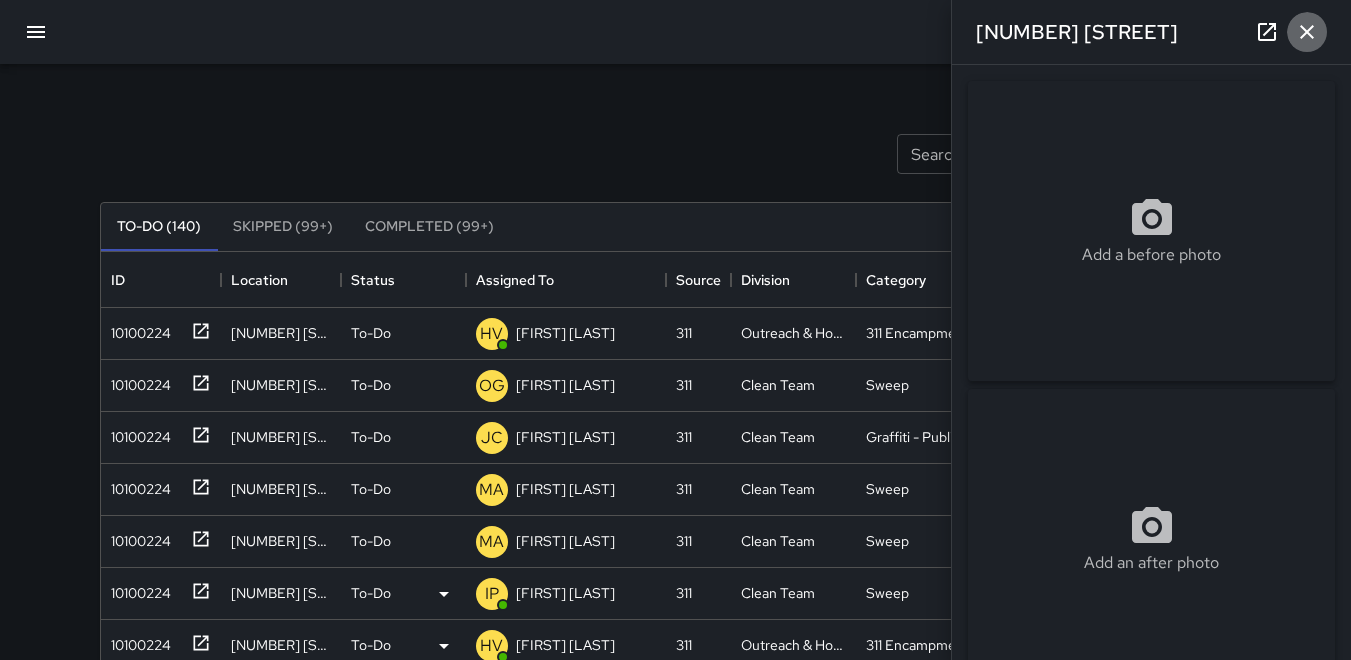 click 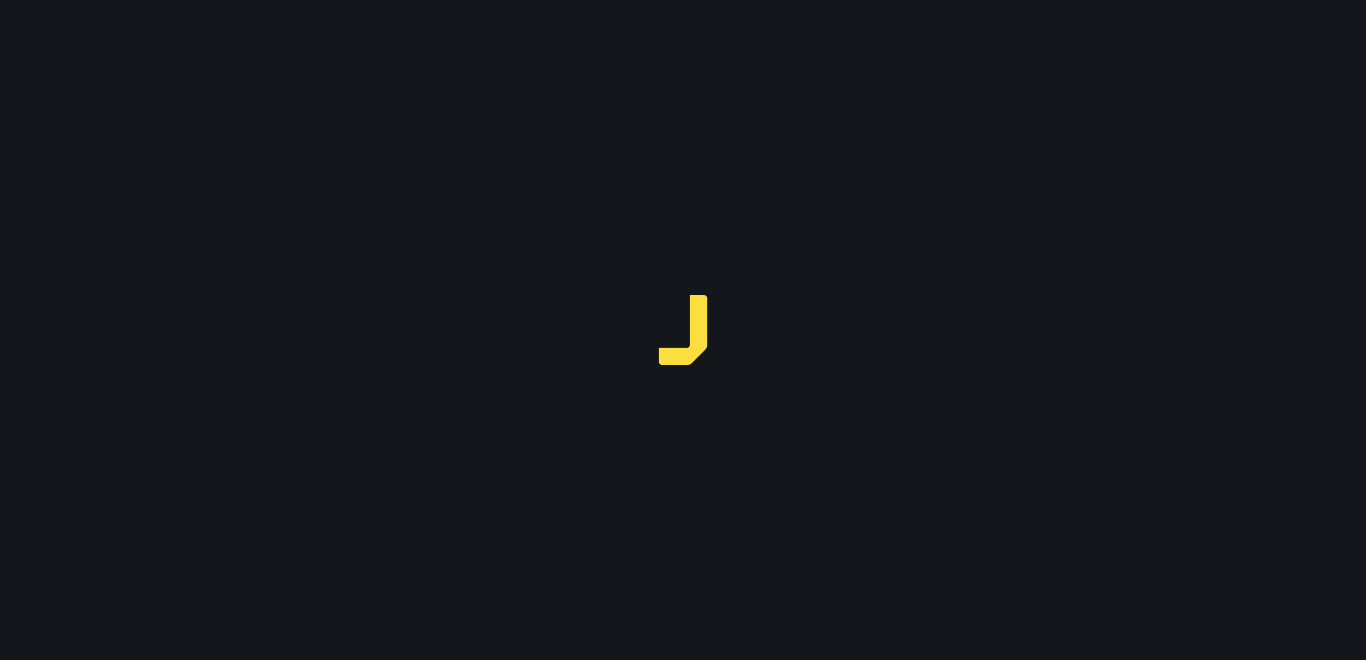 scroll, scrollTop: 0, scrollLeft: 0, axis: both 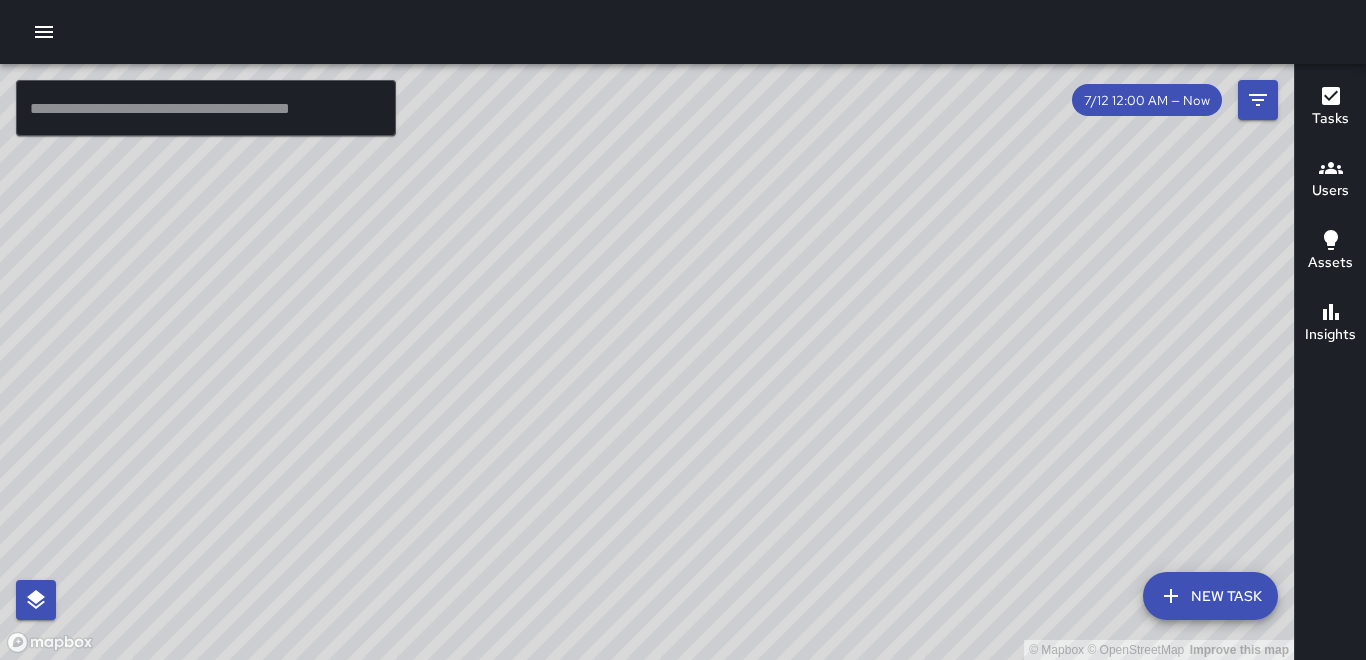drag, startPoint x: 1330, startPoint y: 184, endPoint x: 1321, endPoint y: 179, distance: 10.29563 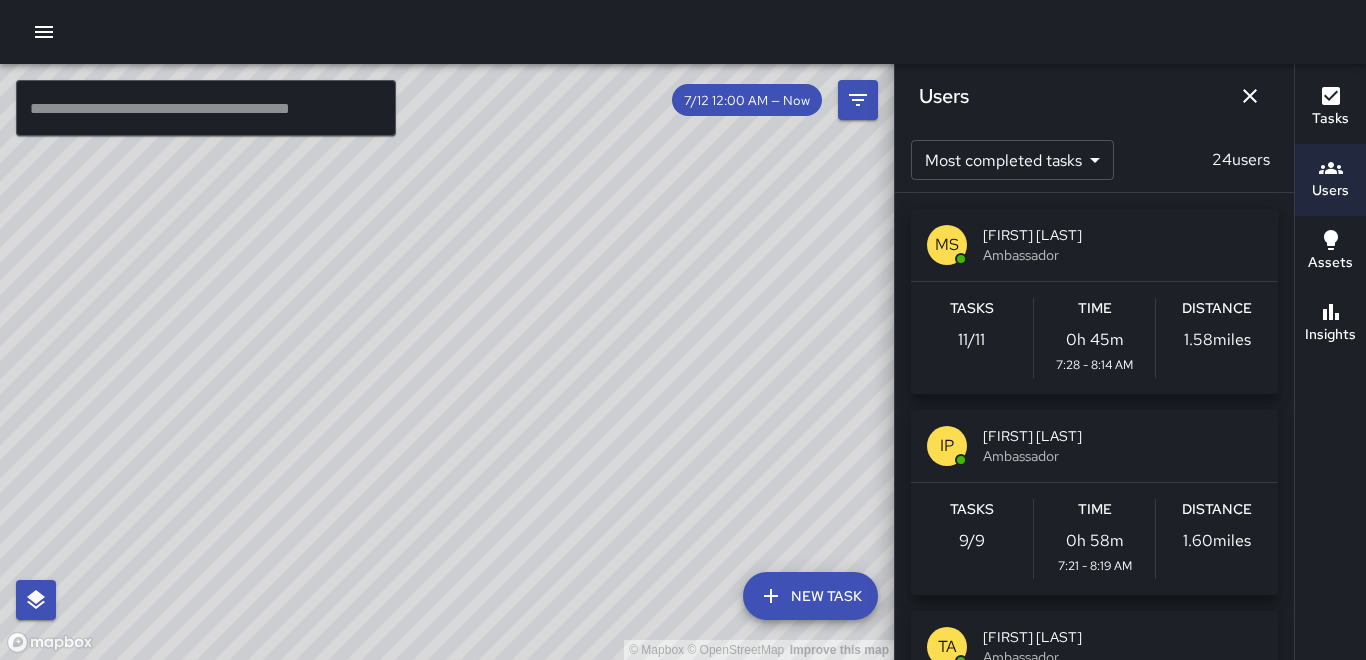 click on "Distance 1.58  miles" at bounding box center [1217, 338] 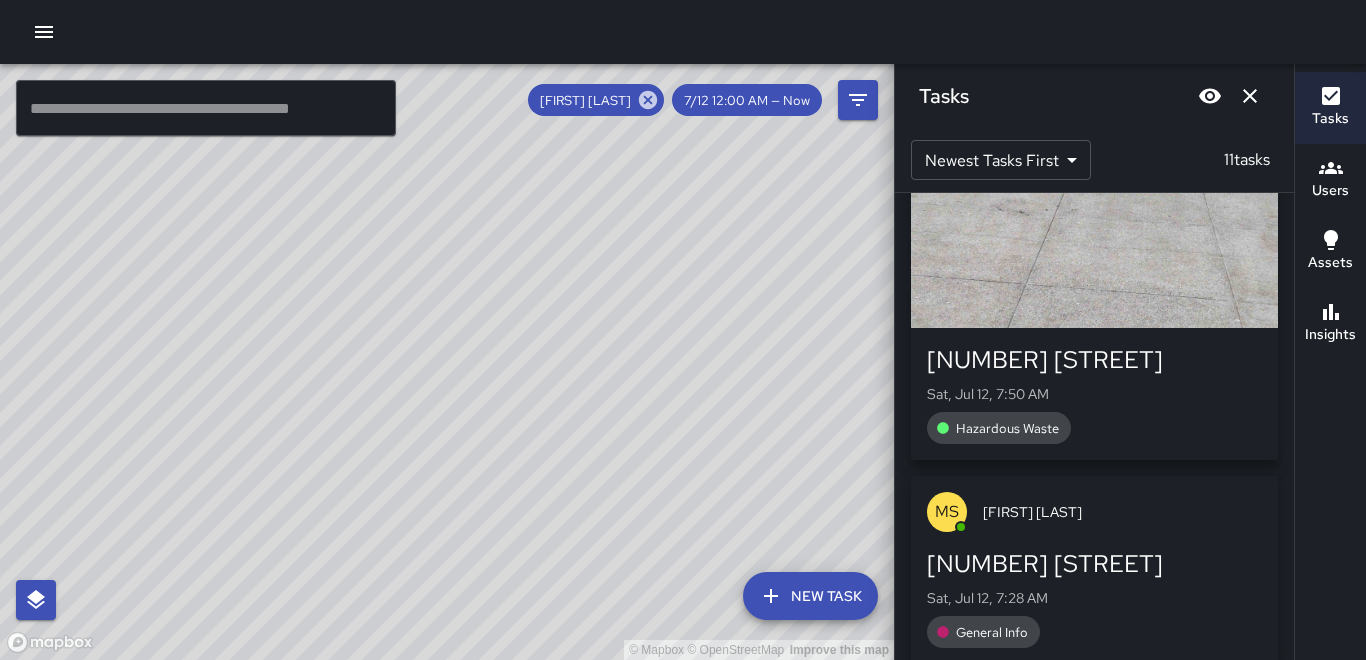 scroll, scrollTop: 3197, scrollLeft: 0, axis: vertical 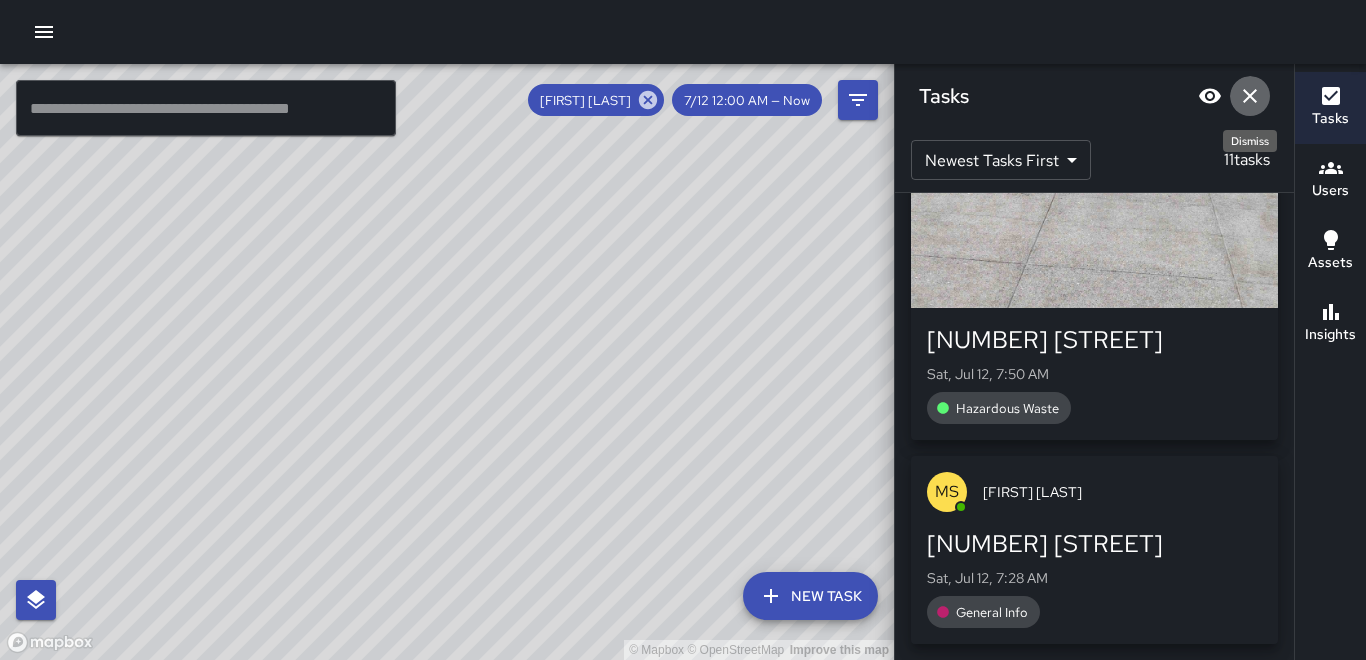 click 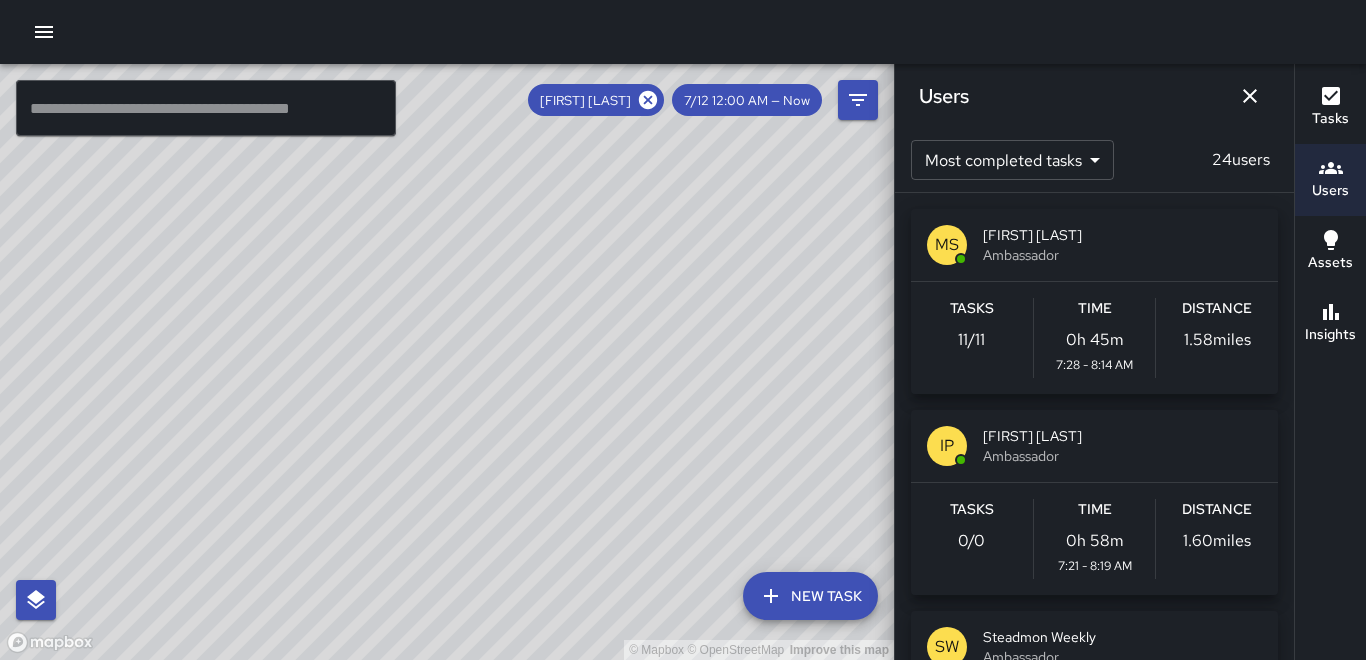 click 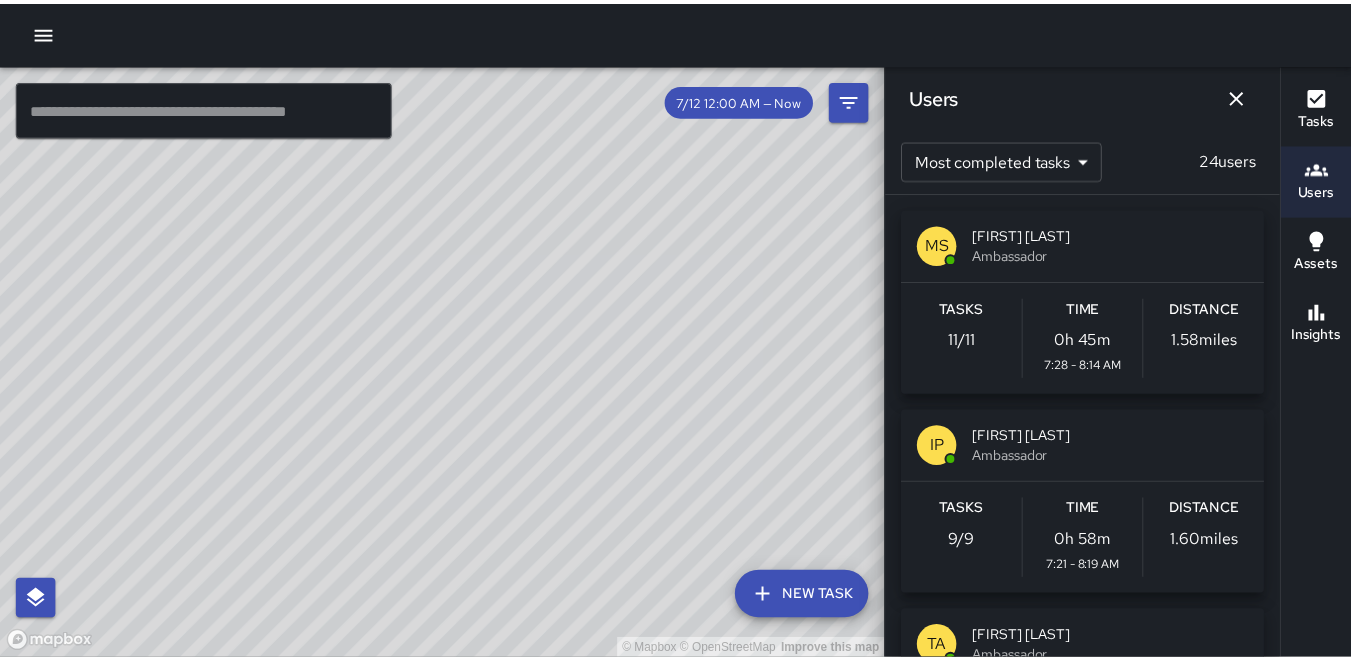 scroll, scrollTop: 12230, scrollLeft: 0, axis: vertical 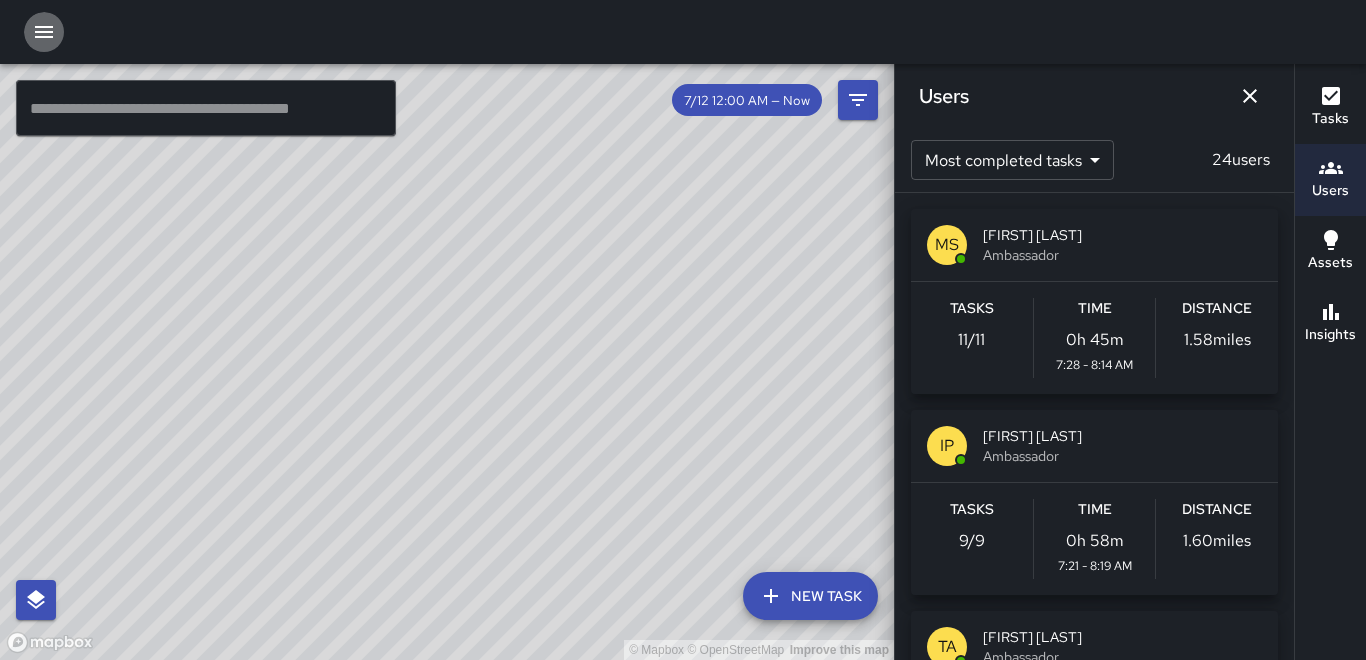 click 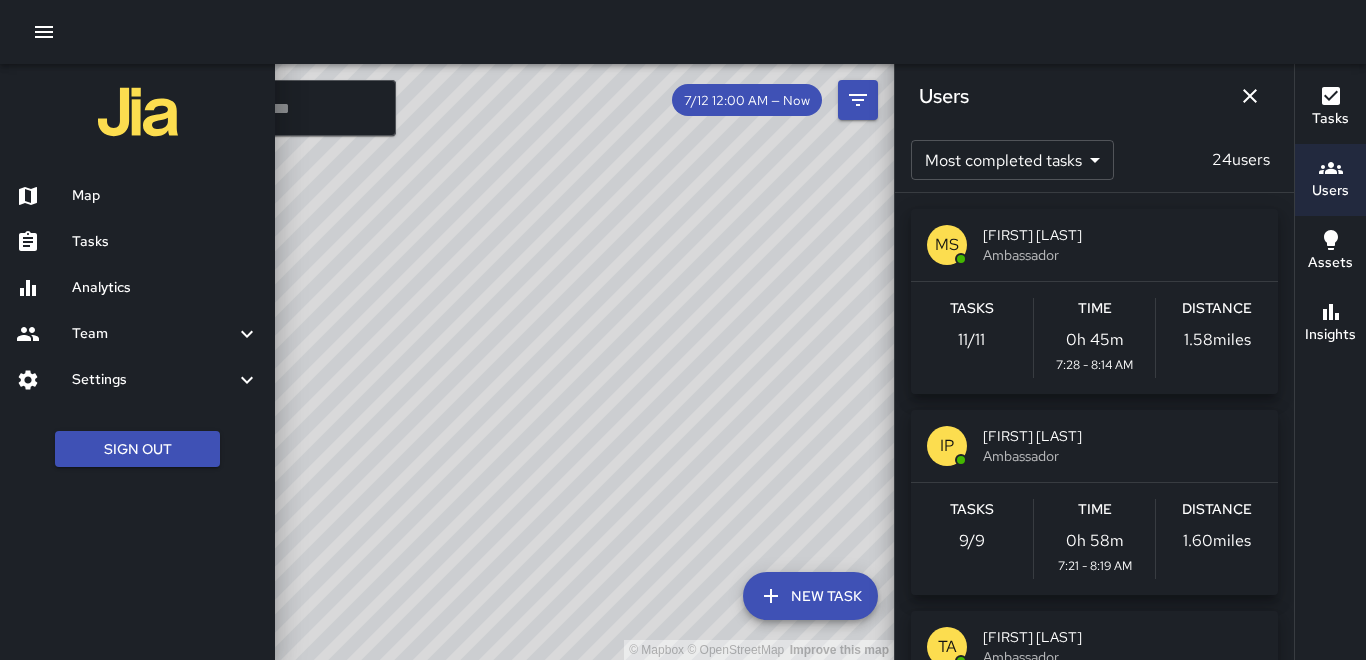 click on "Map" at bounding box center [165, 196] 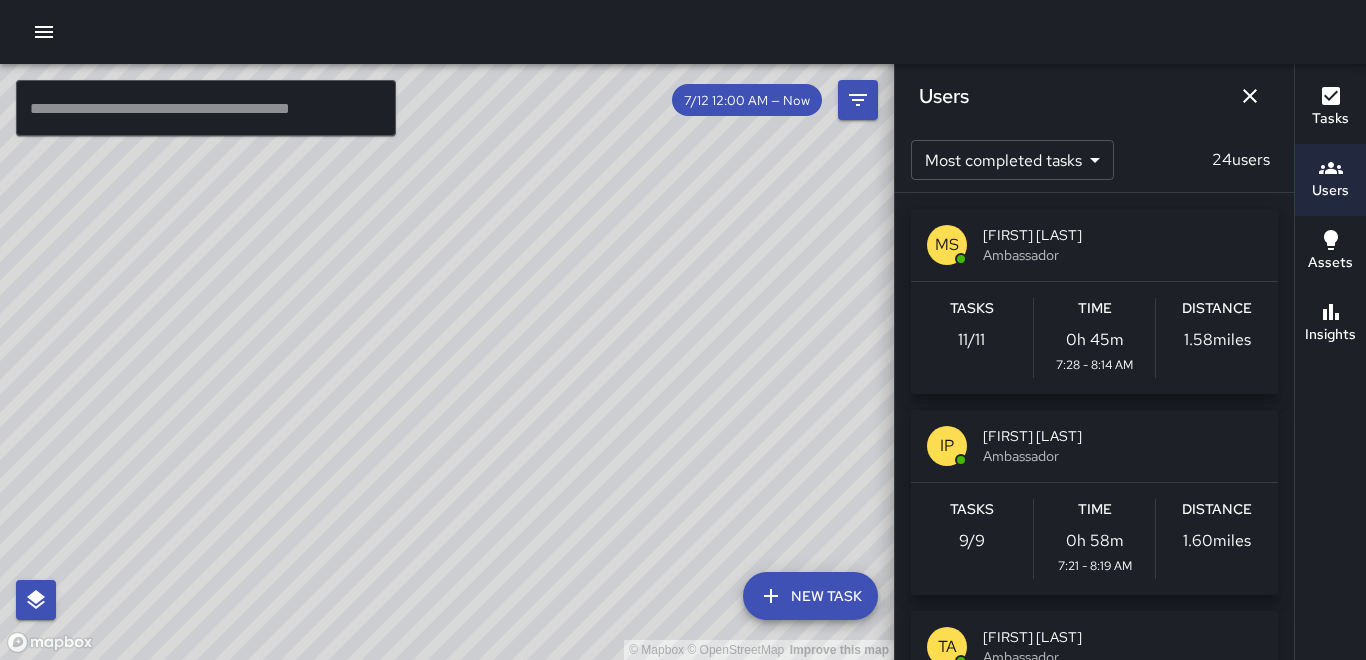 click 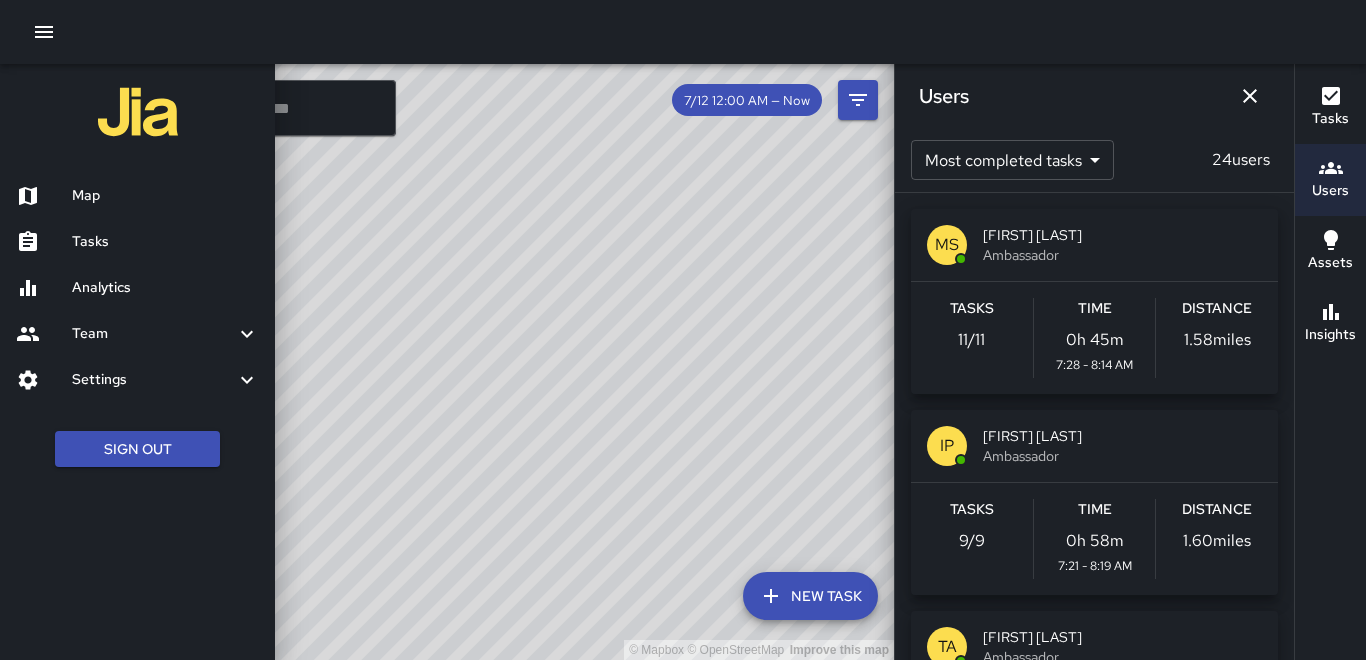 click on "Tasks" at bounding box center [165, 242] 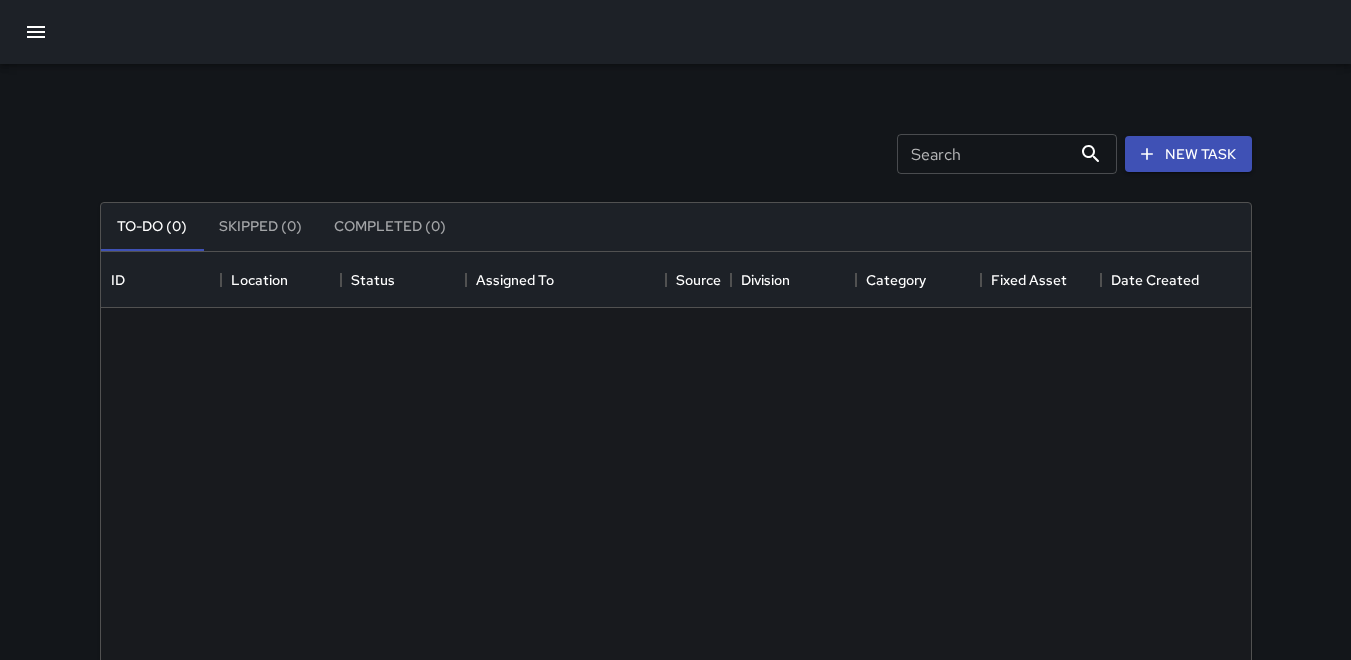 scroll, scrollTop: 16, scrollLeft: 16, axis: both 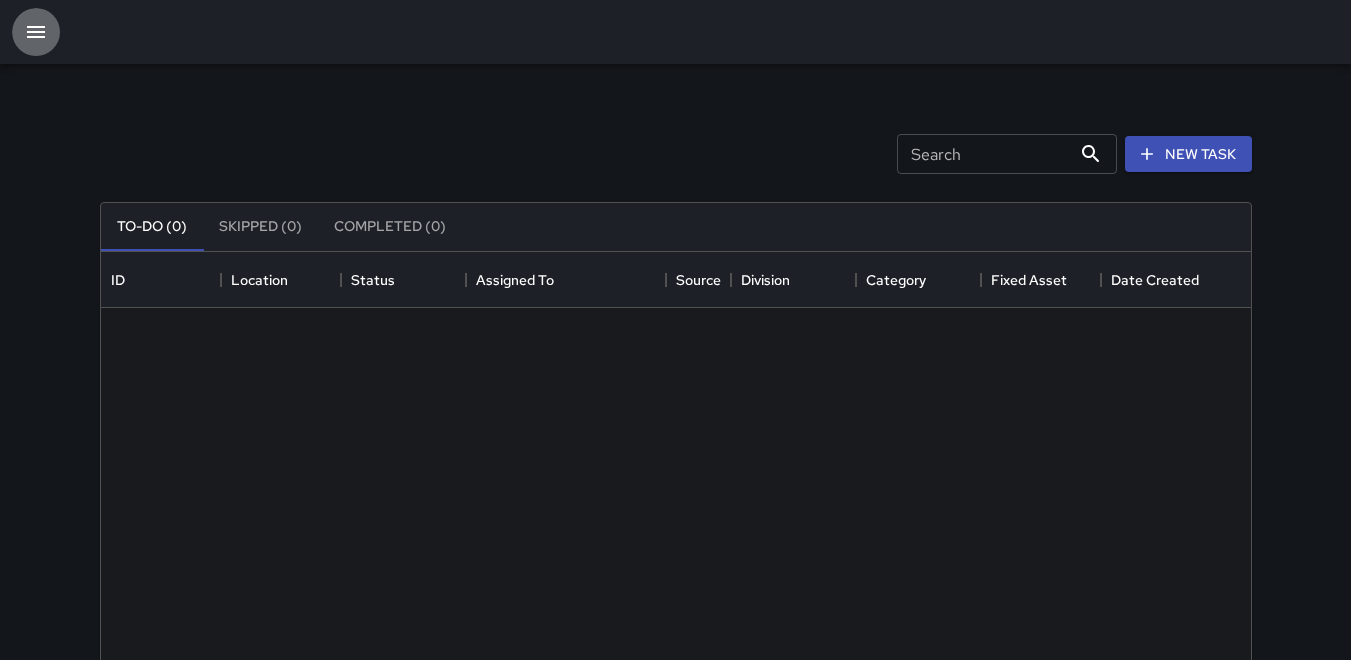 click 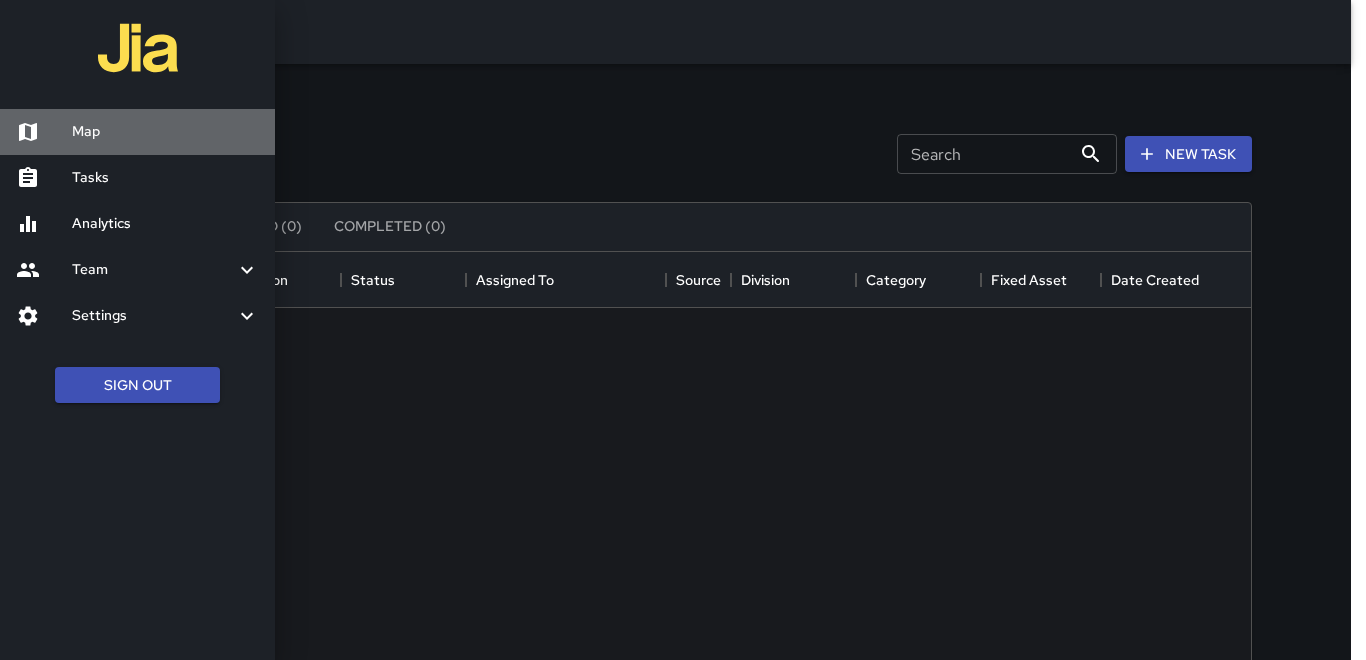 click on "Map" at bounding box center [165, 132] 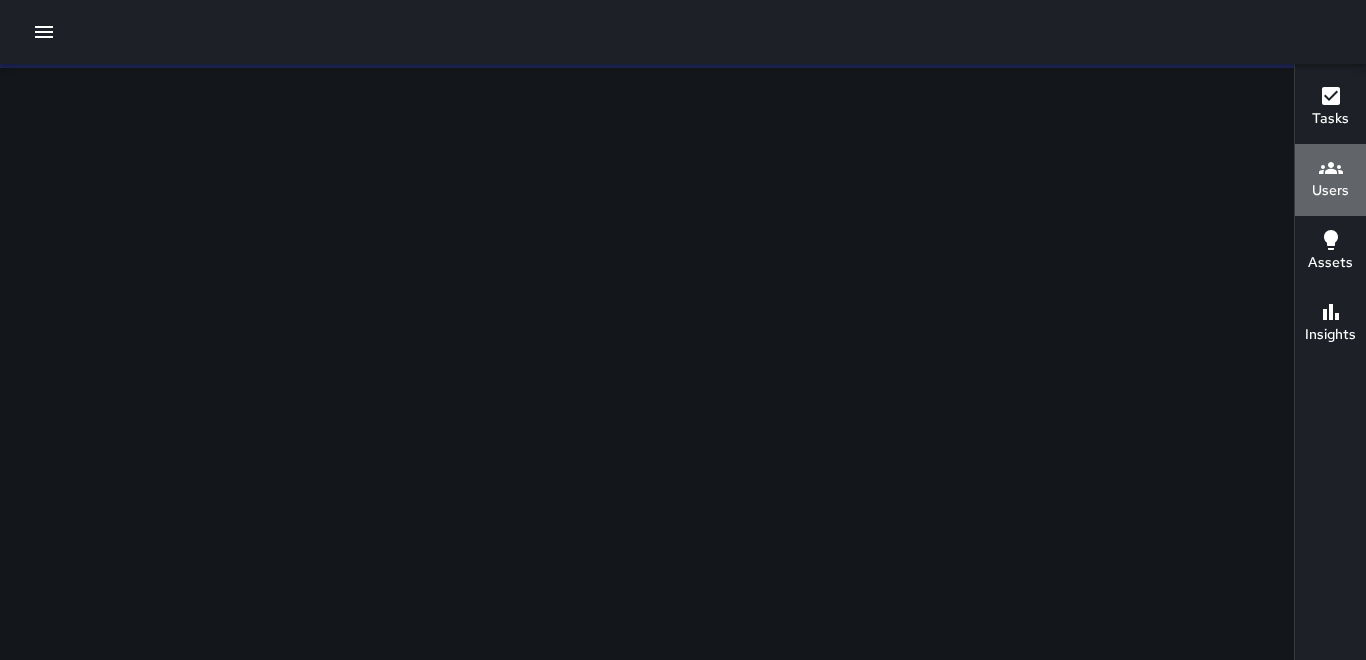 click on "Users" at bounding box center (1330, 191) 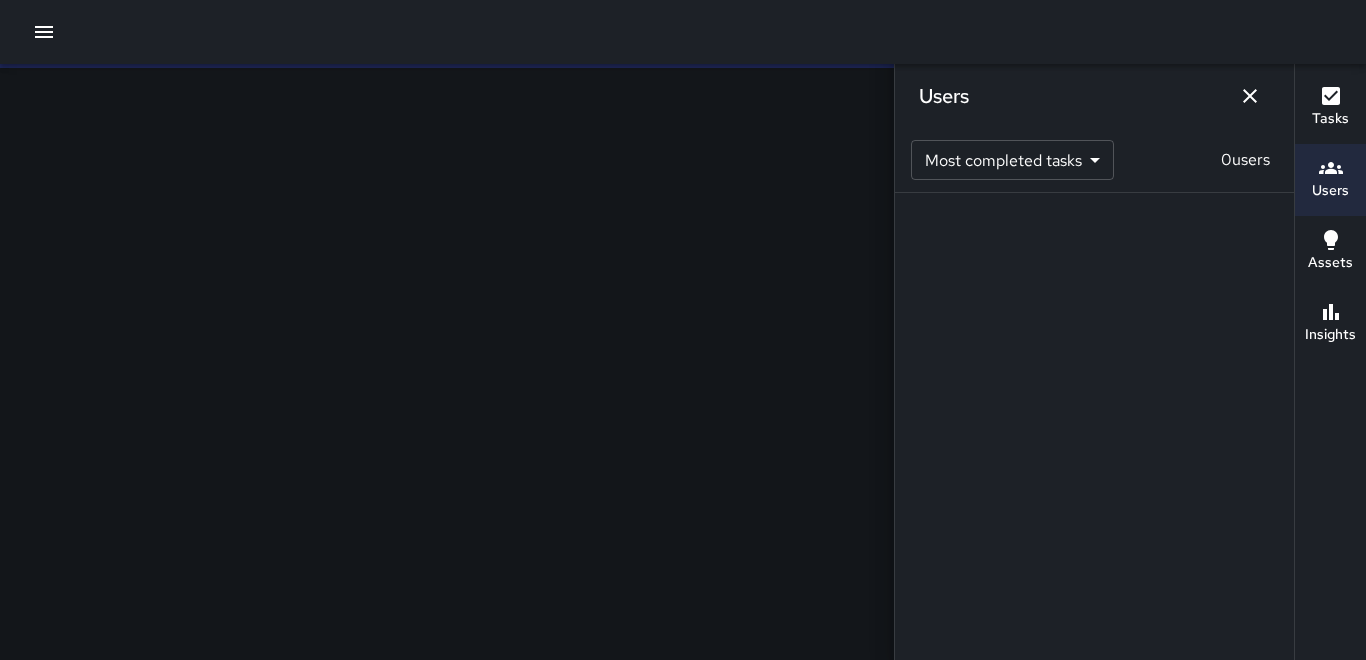 click on "Tasks Users Assets Insights" at bounding box center (1330, 362) 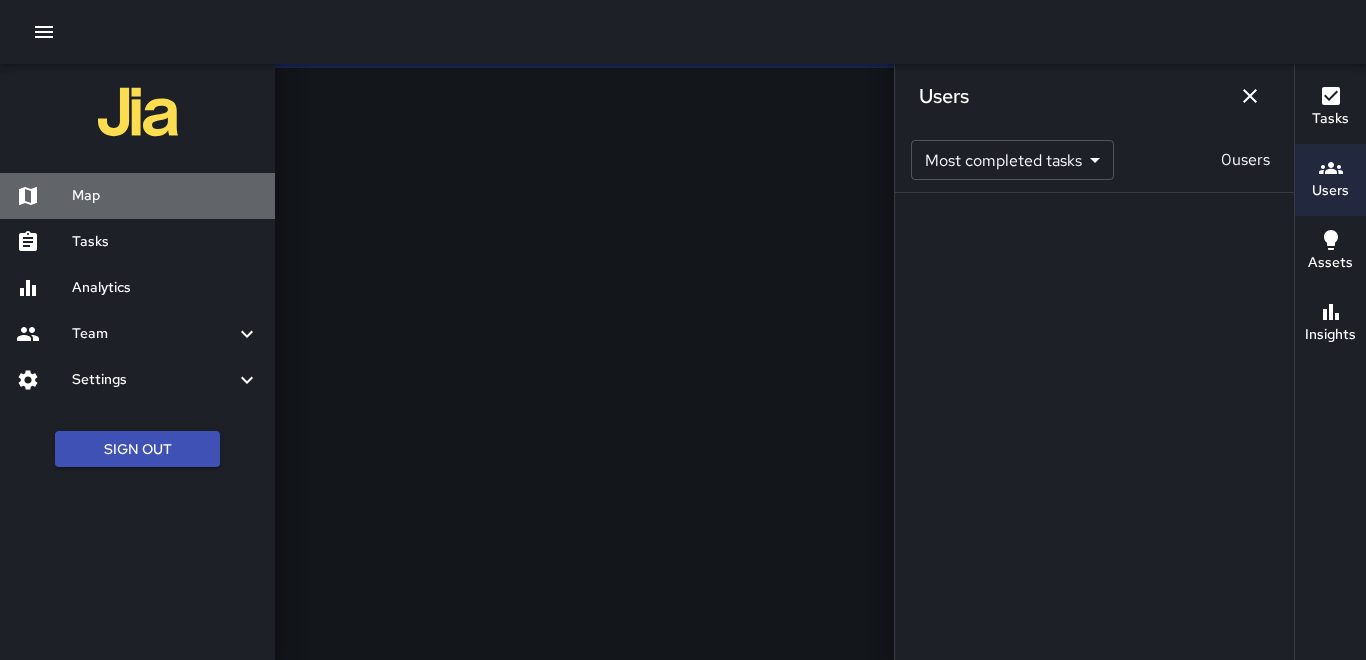 click on "Map" at bounding box center [165, 196] 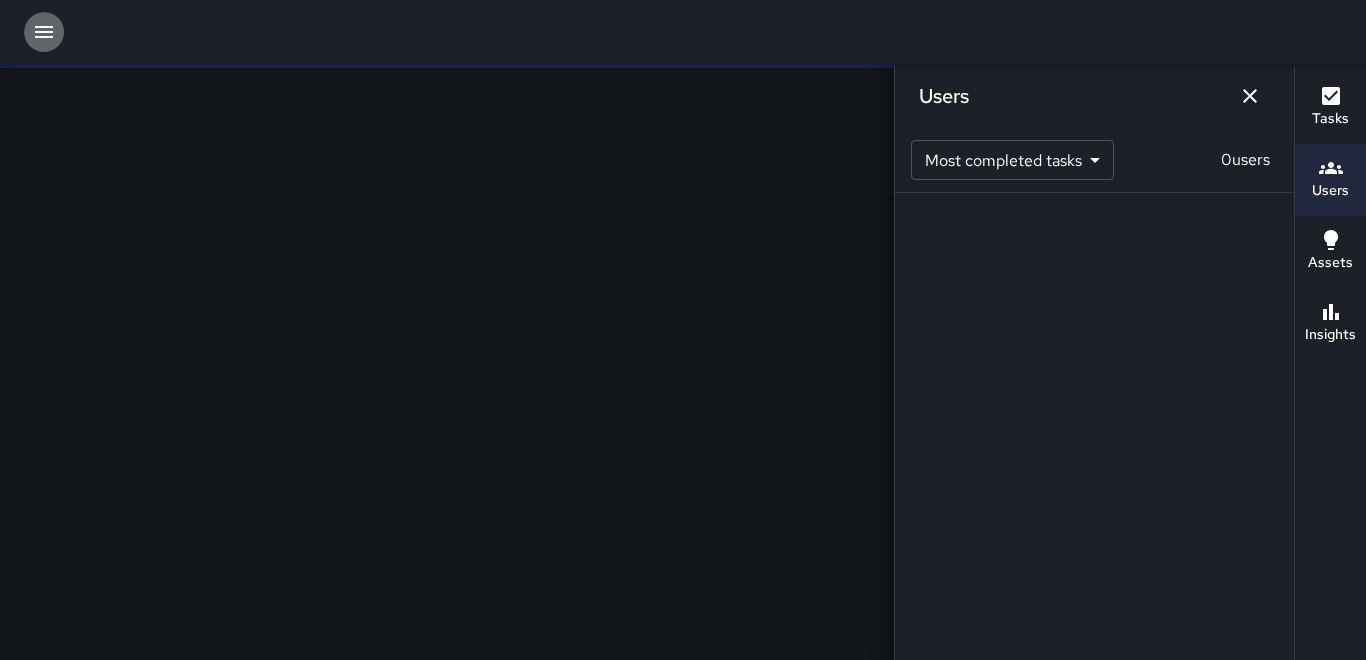 click 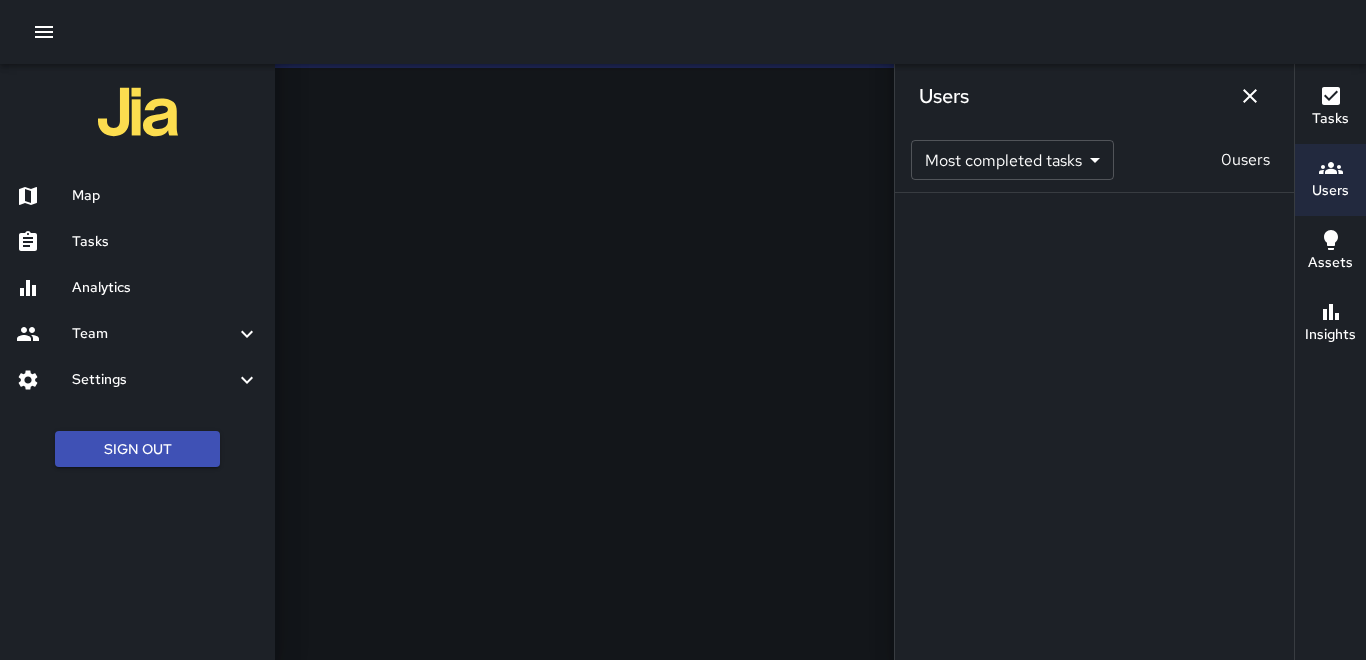 click 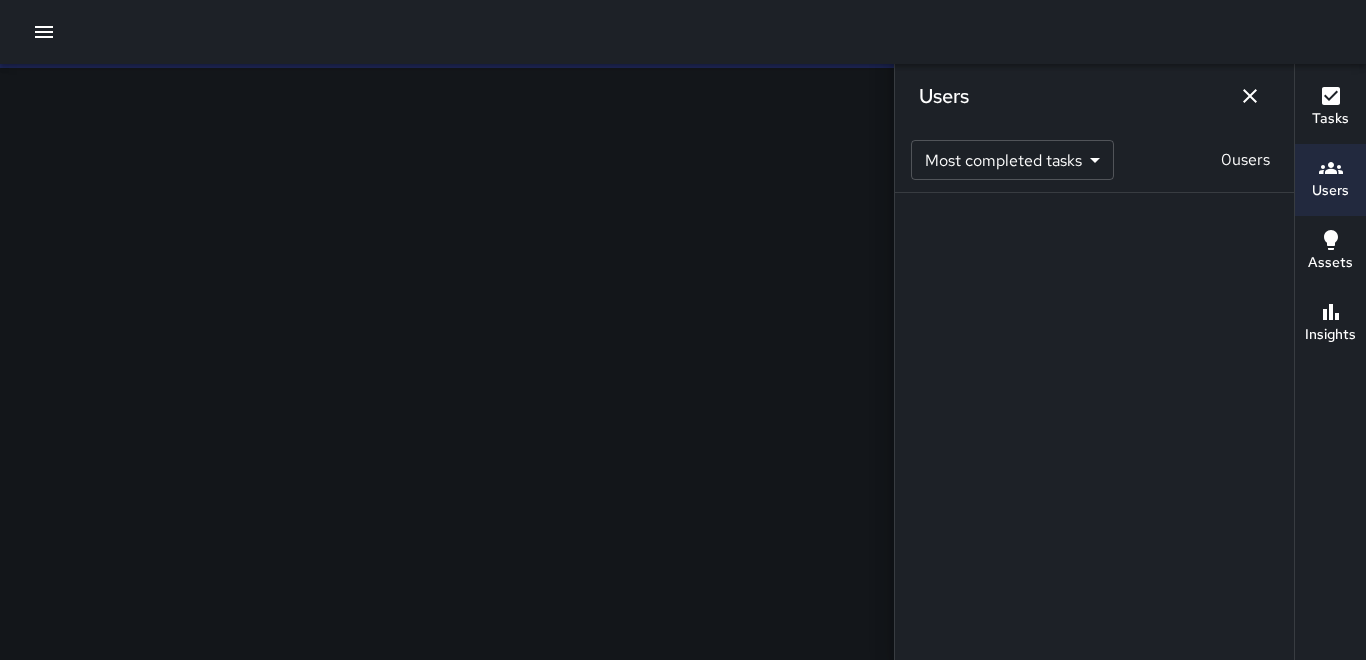 click 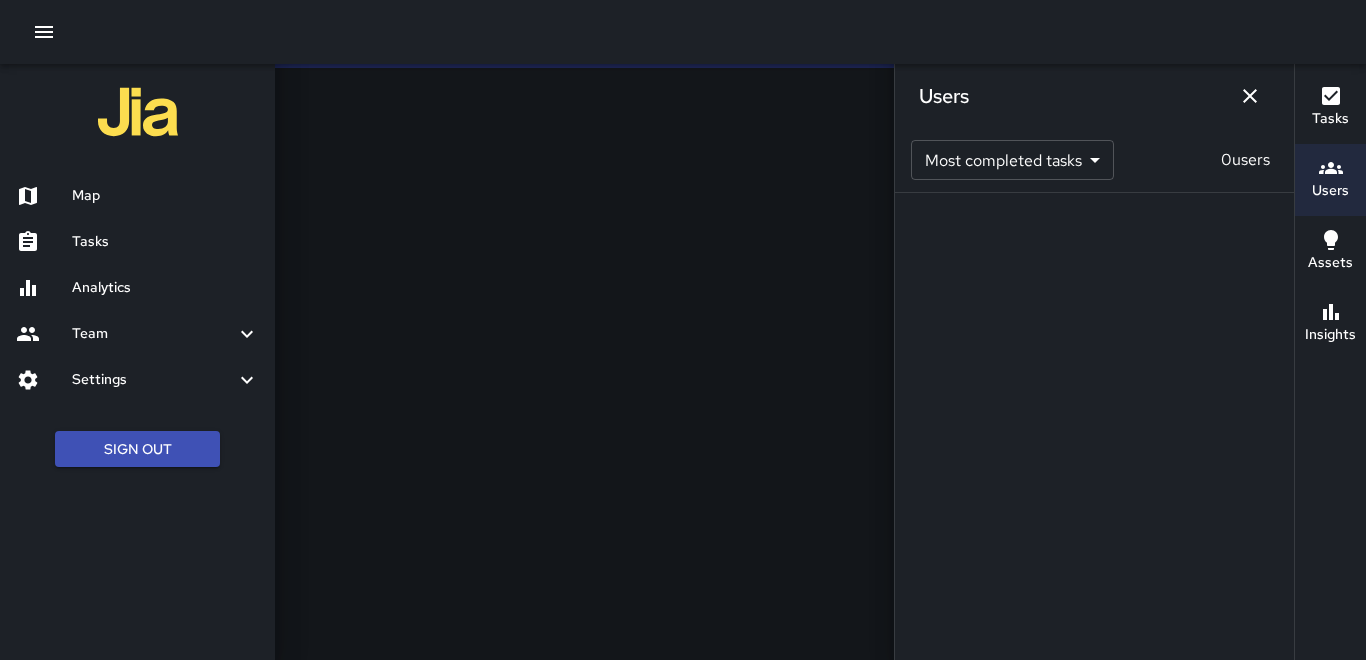 click on "Map" at bounding box center [165, 196] 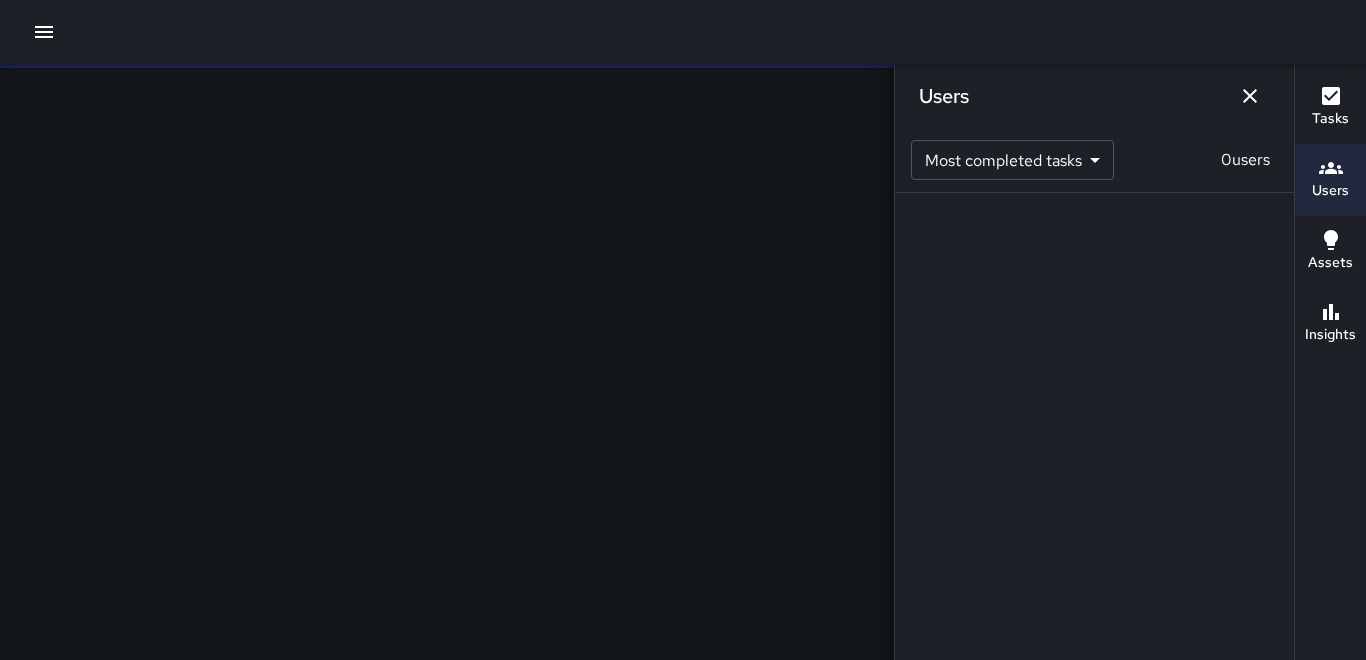 click at bounding box center (683, 32) 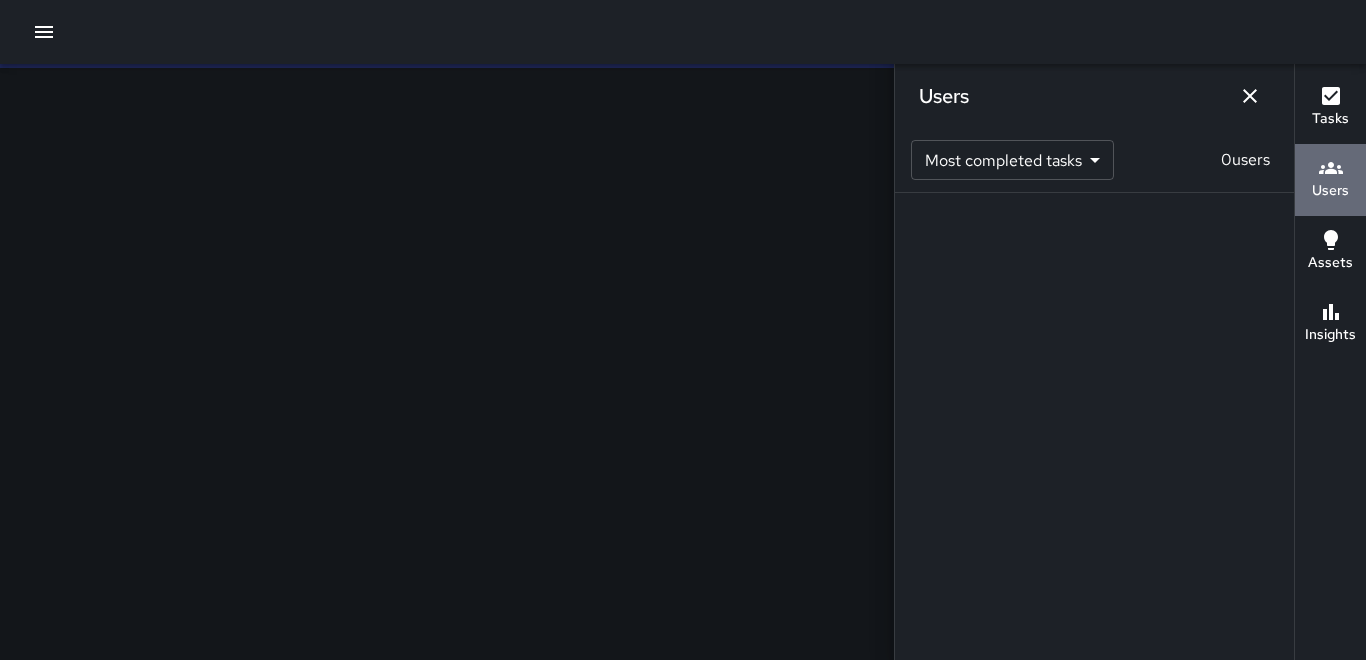 click 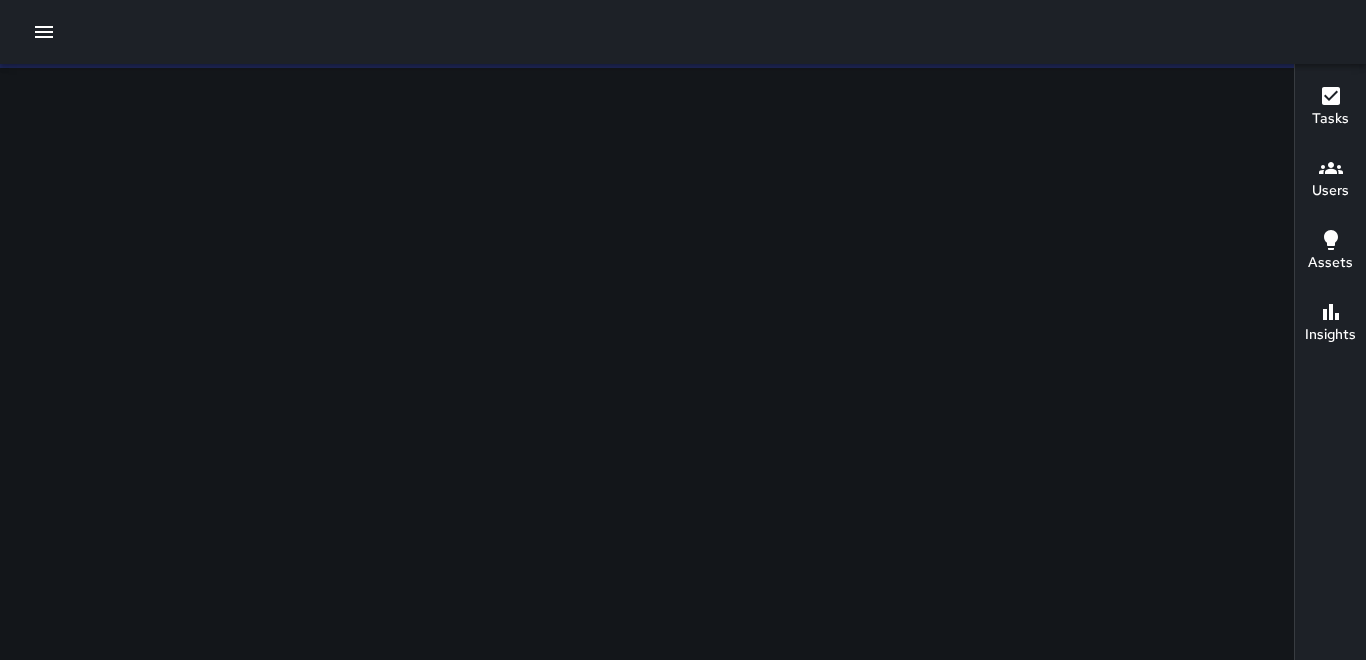 click at bounding box center (647, 362) 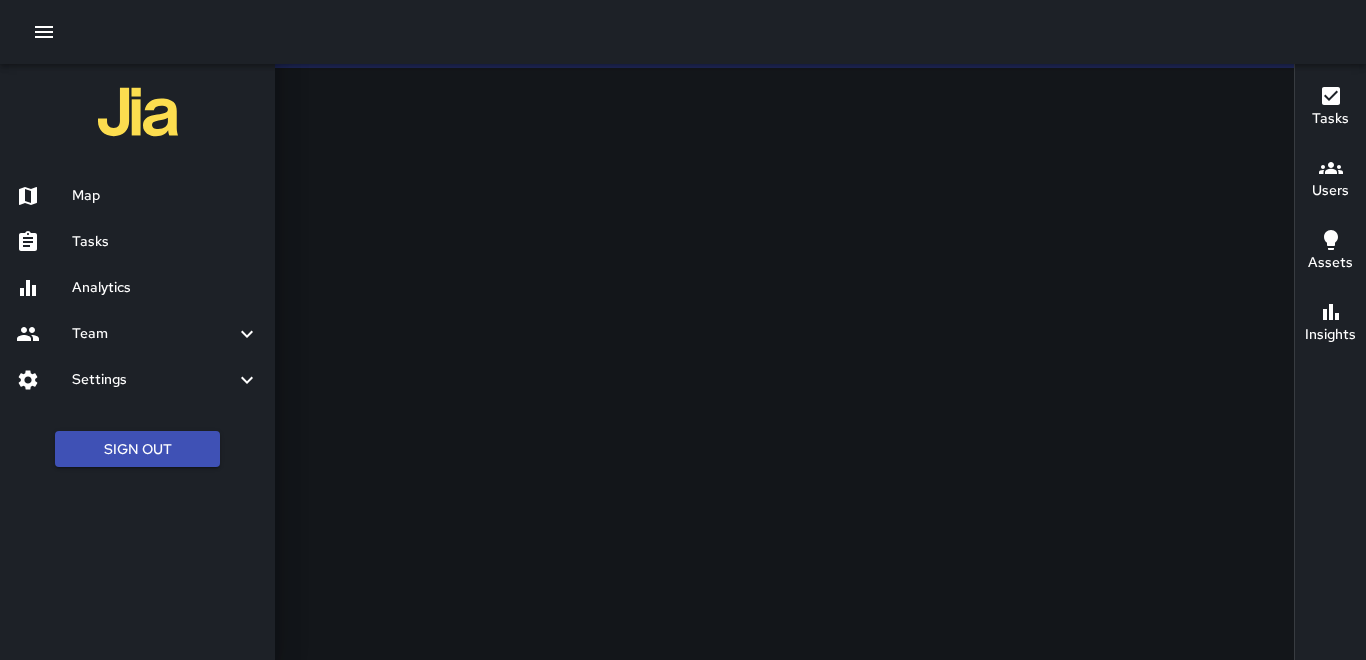 click on "Map" at bounding box center [165, 196] 